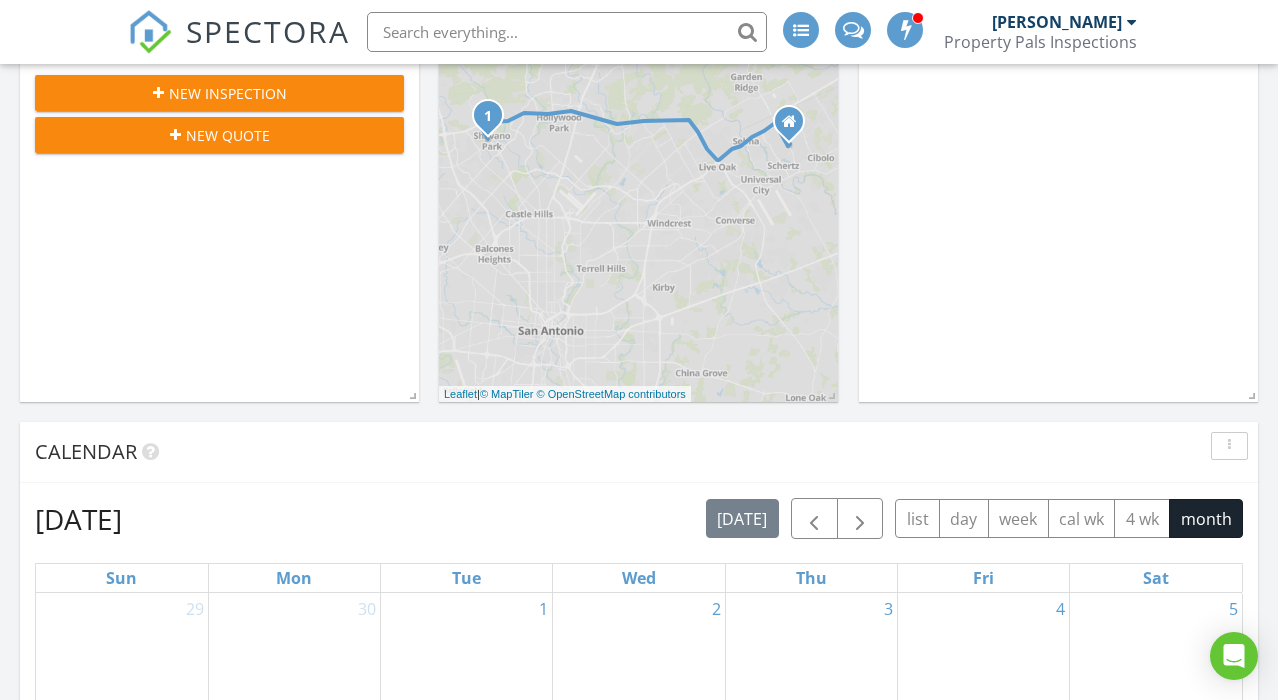 scroll, scrollTop: 589, scrollLeft: 0, axis: vertical 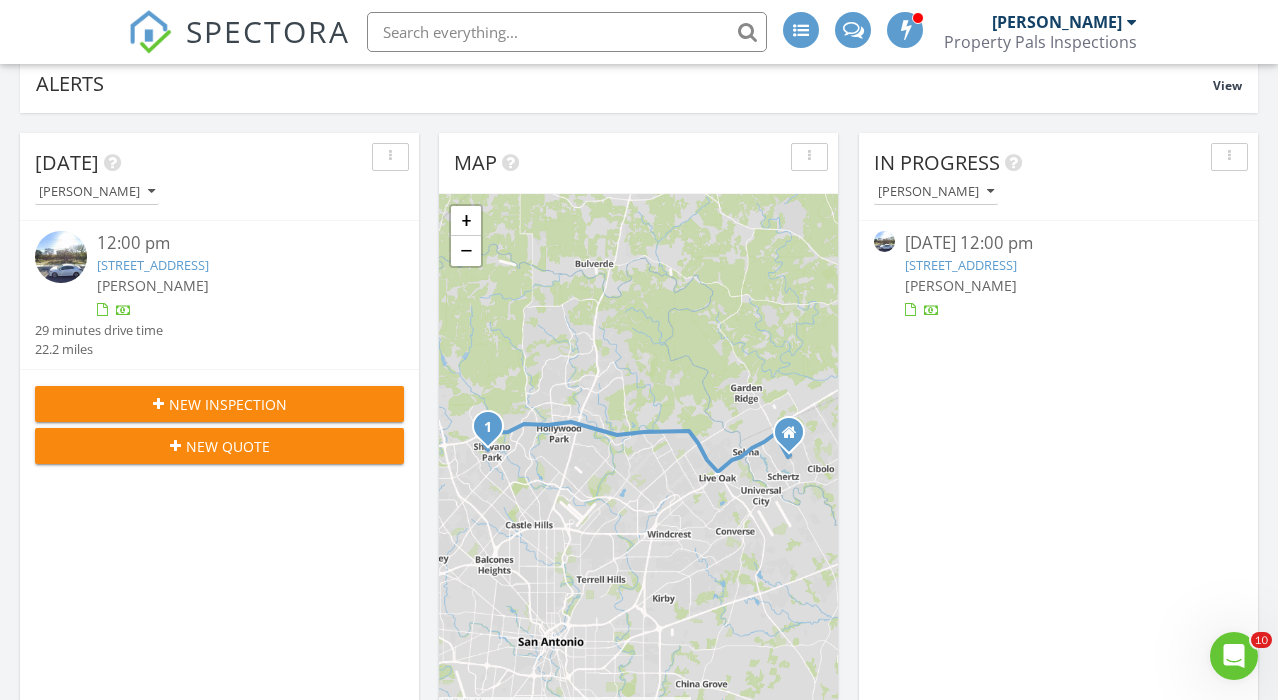 click on "15607 NW Military Hwy, Shavano Park, TX 78231" at bounding box center (153, 265) 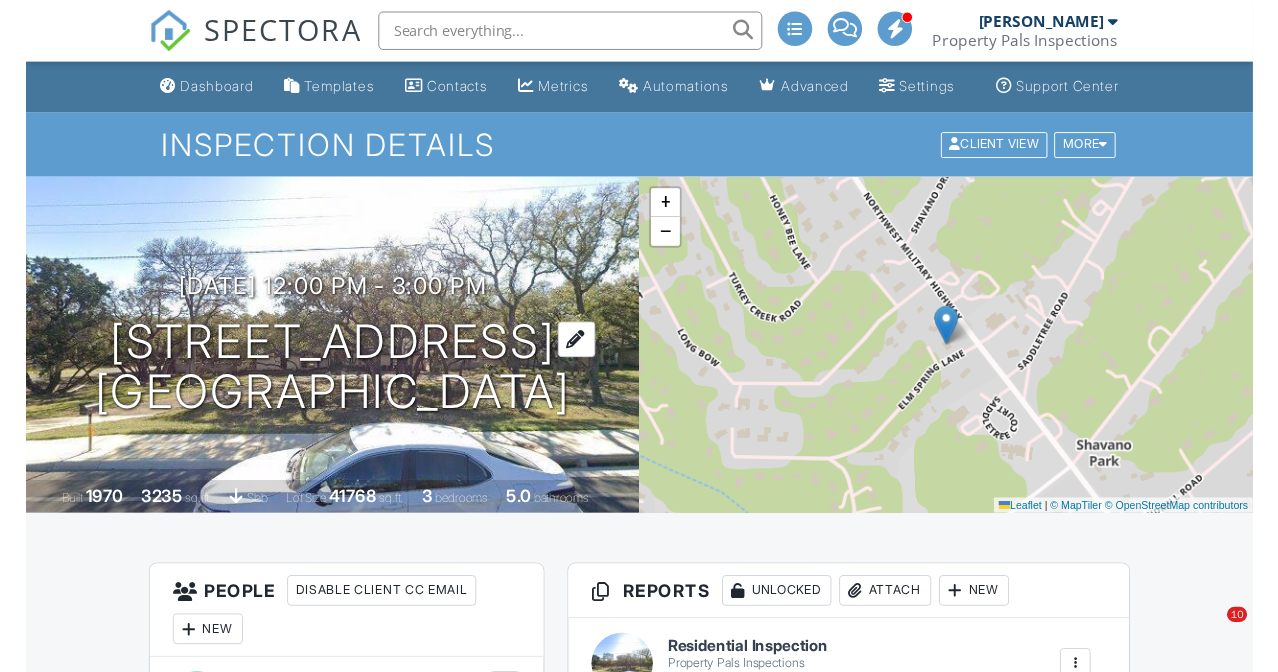 scroll, scrollTop: 0, scrollLeft: 0, axis: both 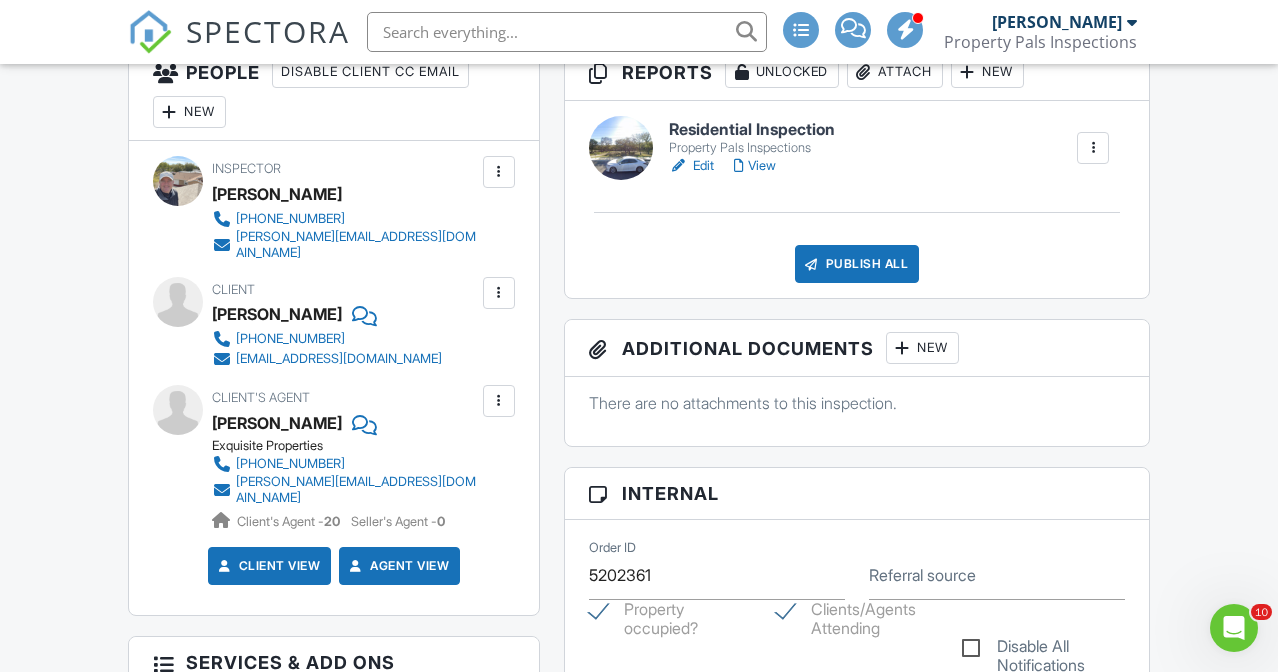 click on "Residential Inspection" at bounding box center (752, 130) 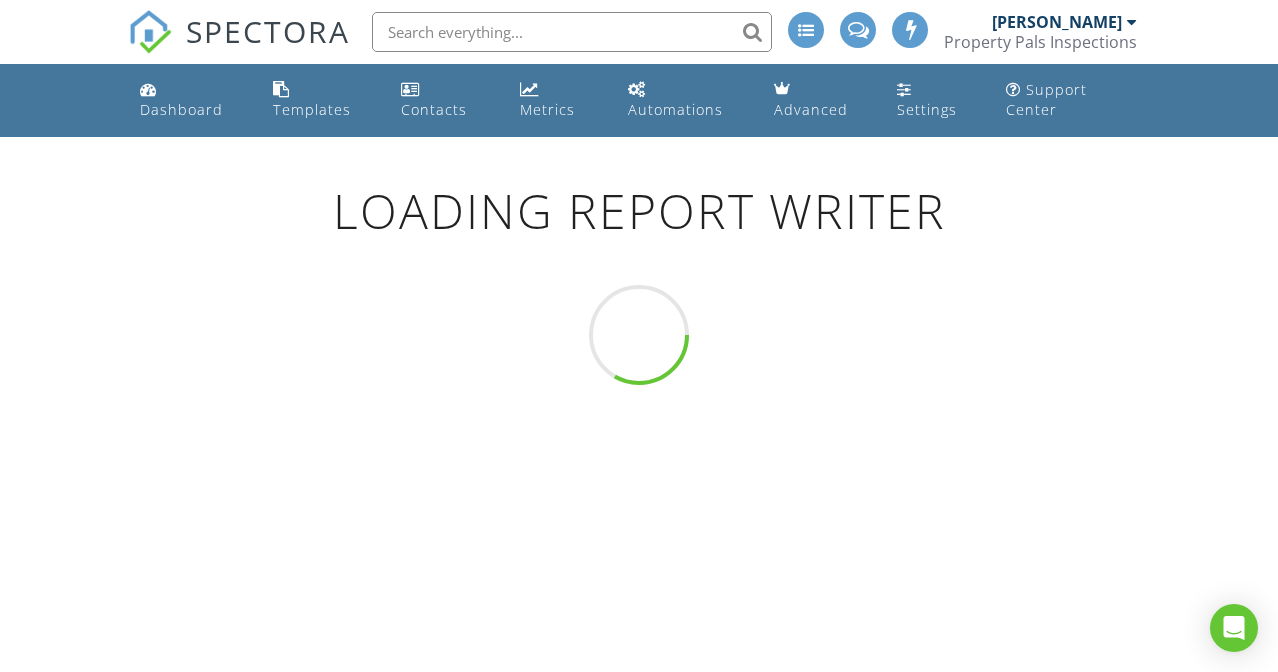 scroll, scrollTop: 0, scrollLeft: 0, axis: both 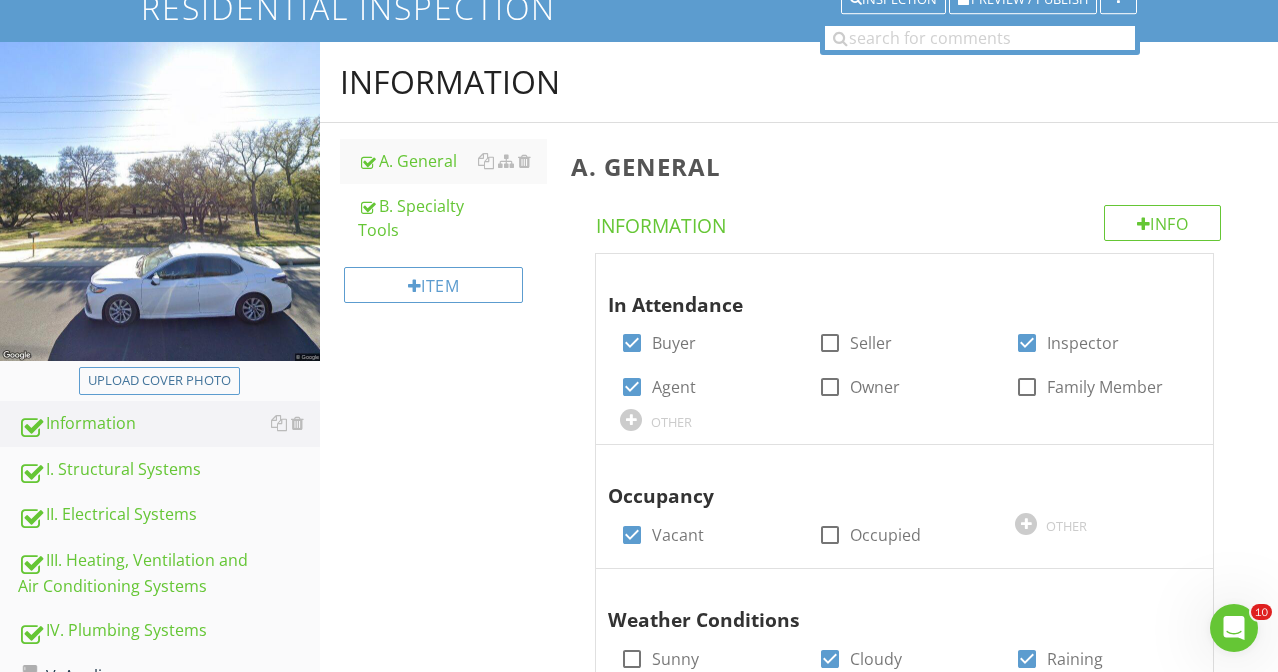 click at bounding box center [160, 202] 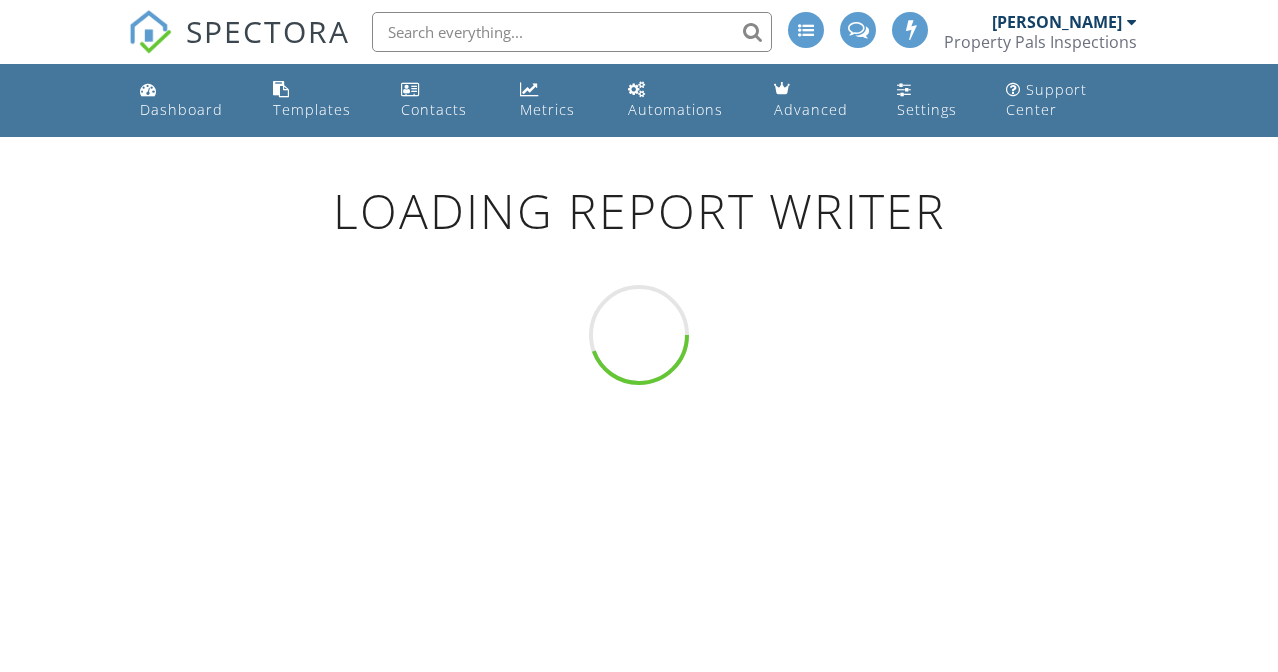 scroll, scrollTop: 0, scrollLeft: 0, axis: both 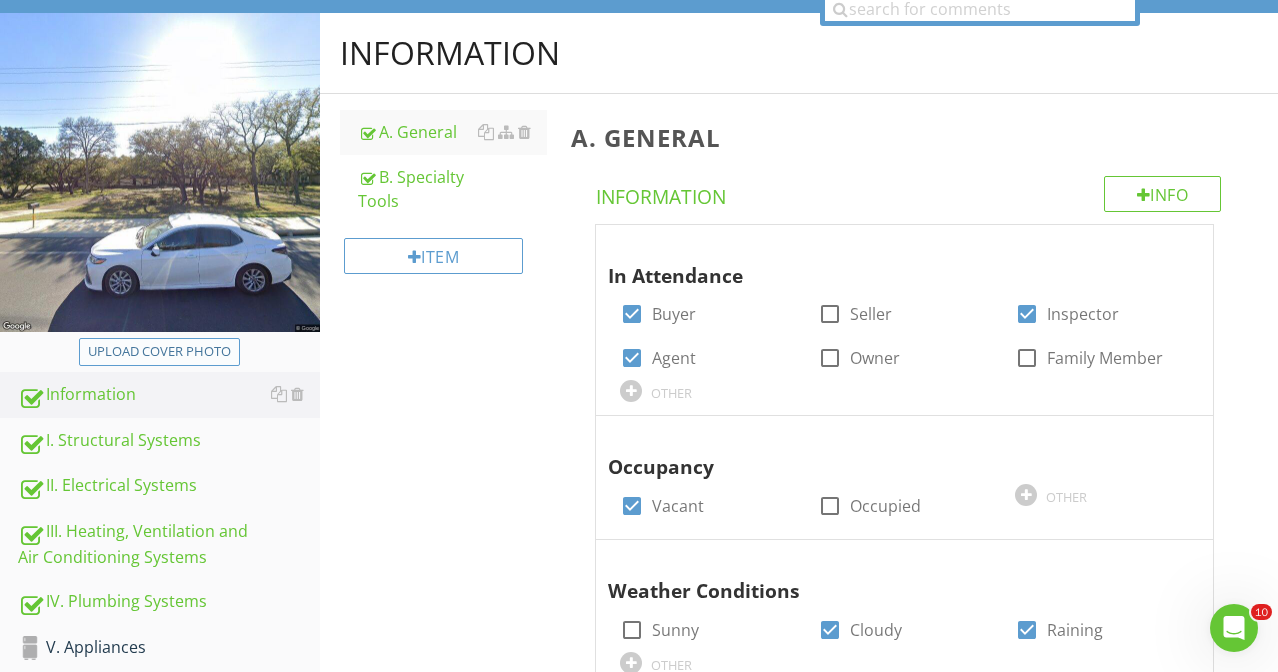 click on "Upload cover photo" at bounding box center (159, 352) 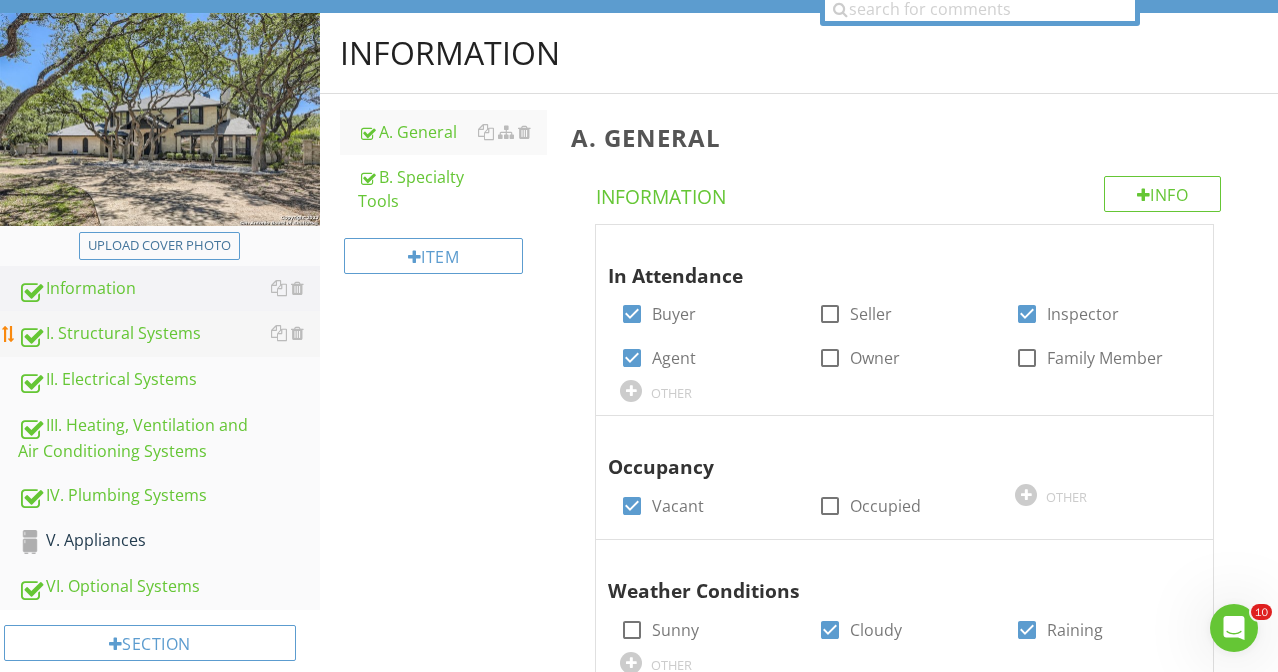 click on "I. Structural Systems" at bounding box center [169, 334] 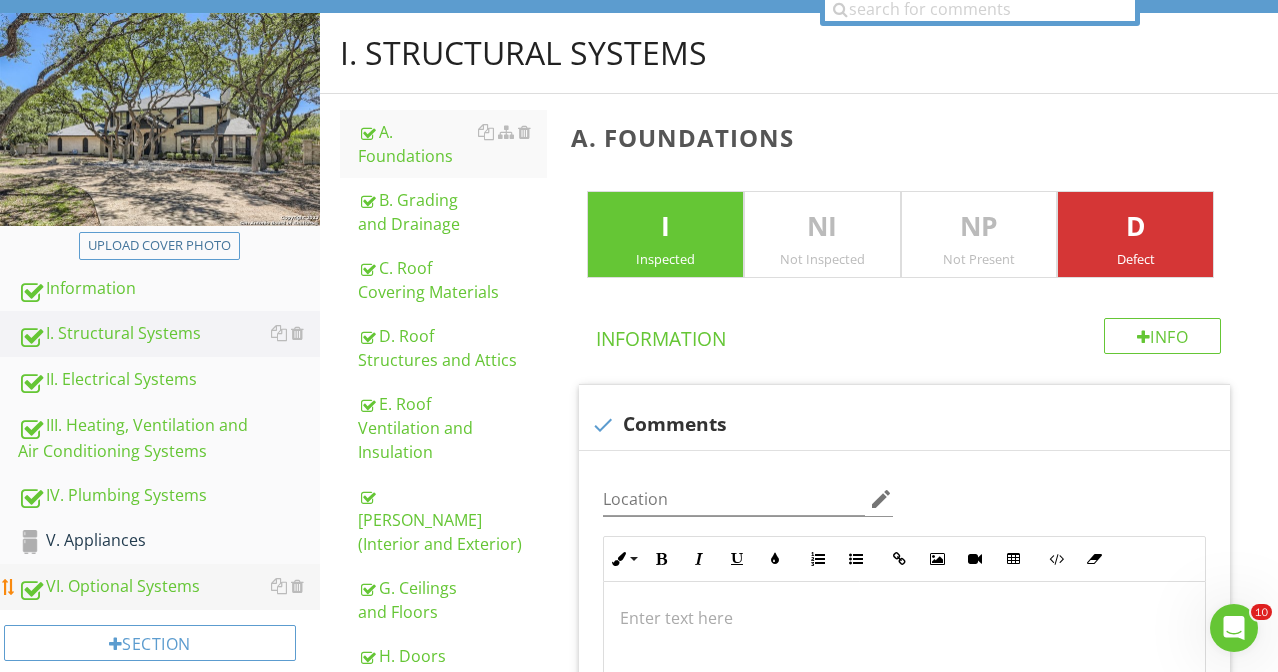 click on "VI. Optional Systems" at bounding box center (169, 587) 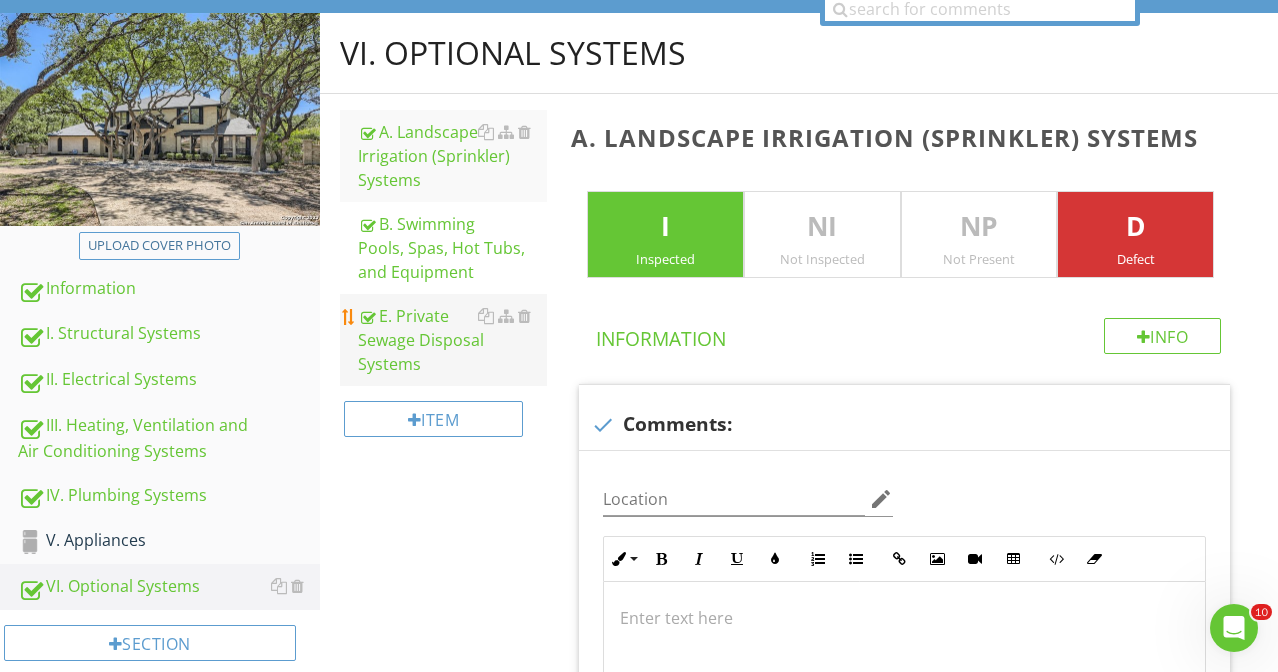 click on "E. Private Sewage Disposal Systems" at bounding box center [453, 340] 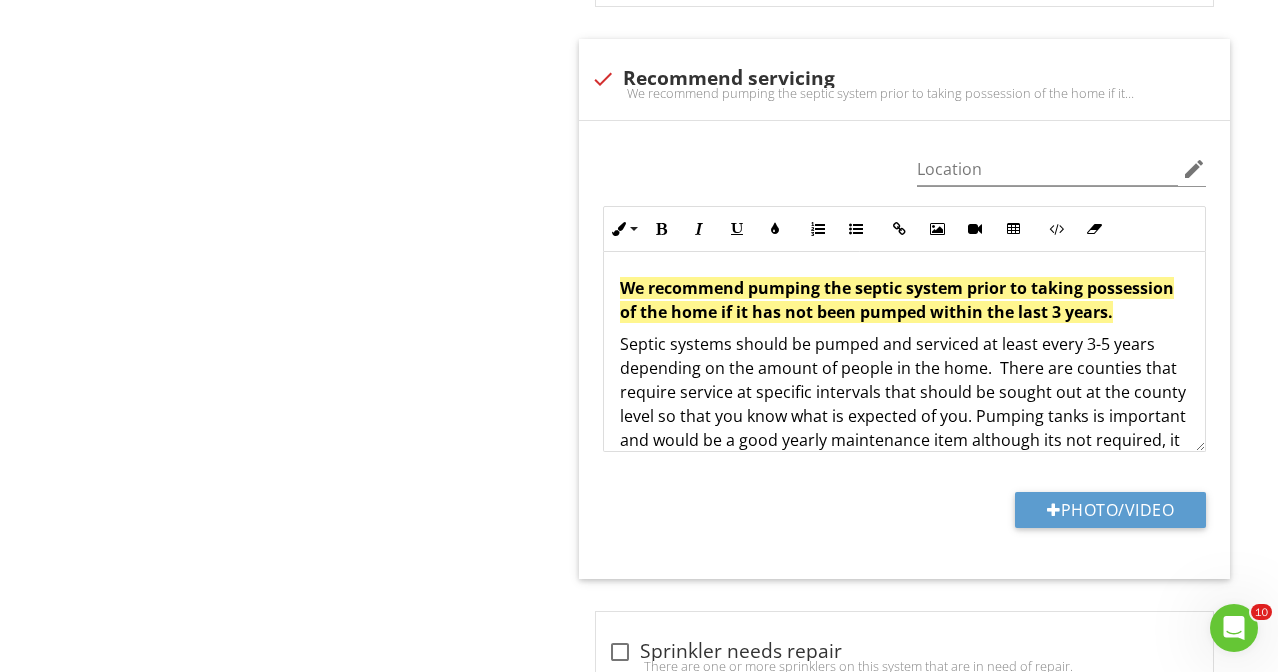 scroll, scrollTop: 2475, scrollLeft: 0, axis: vertical 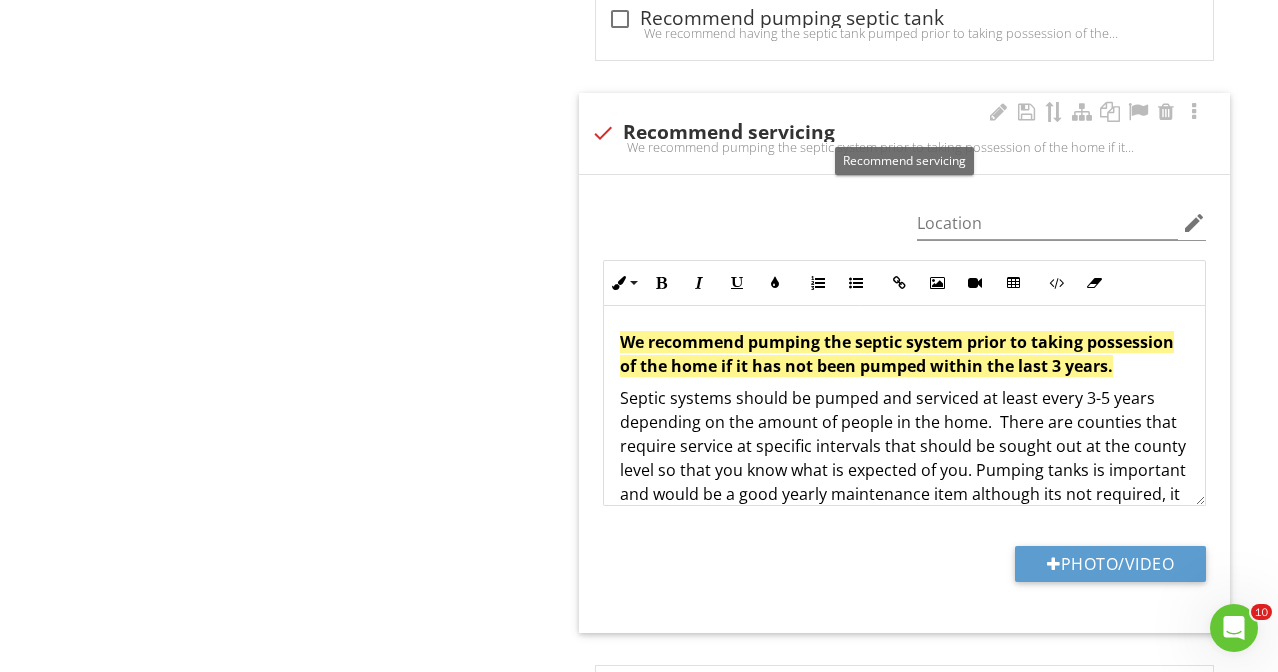 click at bounding box center (603, 133) 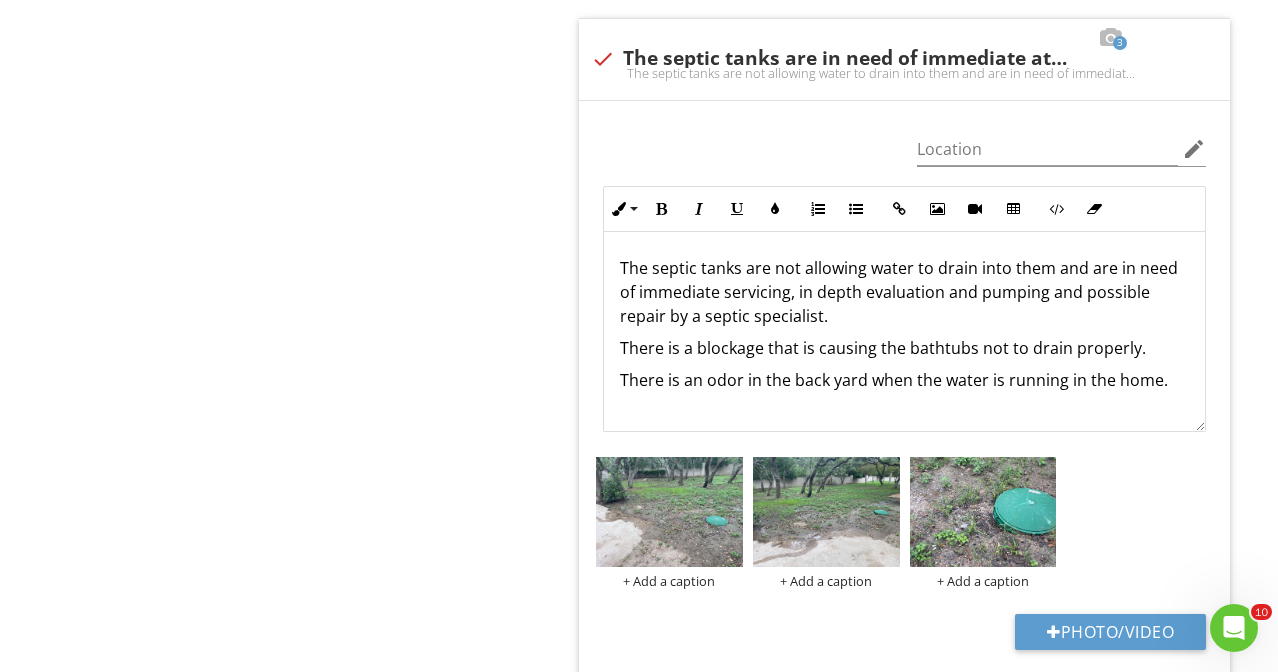scroll, scrollTop: 3571, scrollLeft: 0, axis: vertical 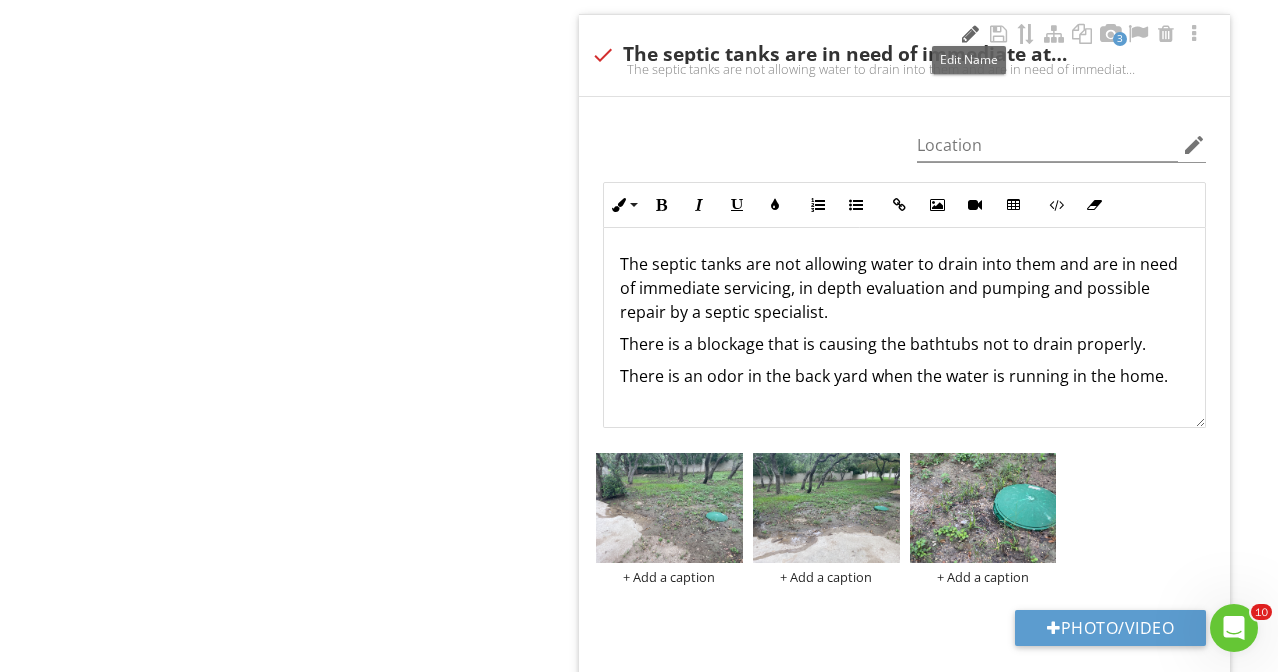 click at bounding box center (970, 34) 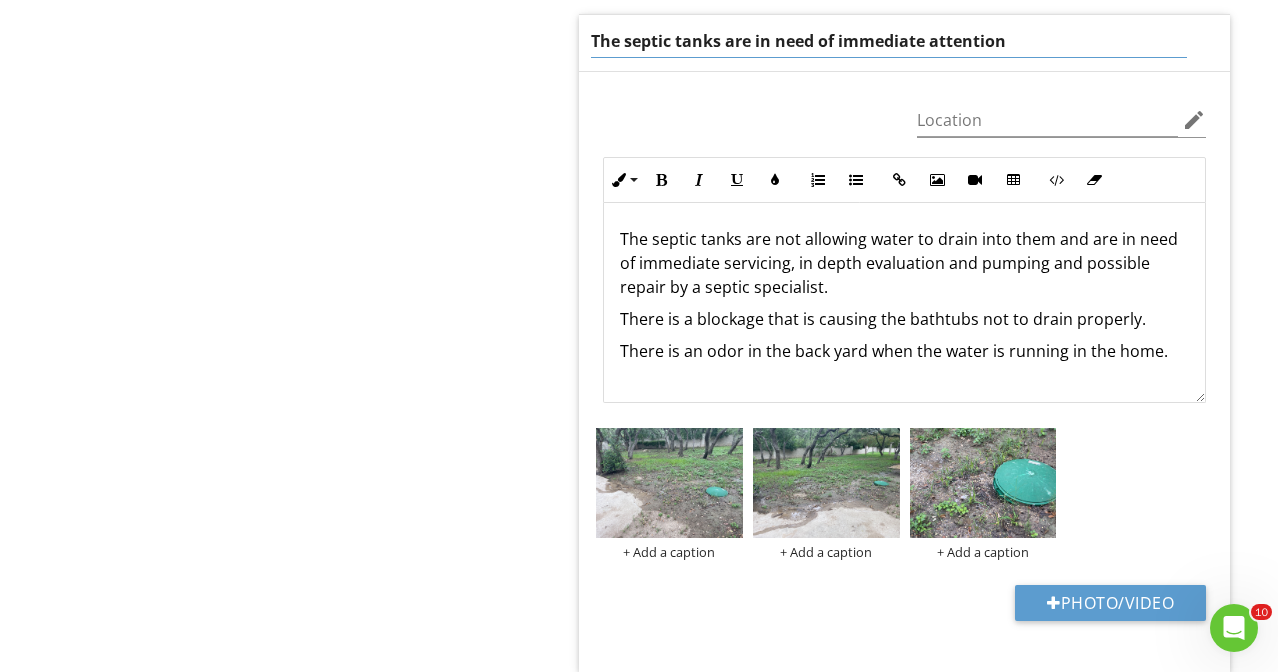 click on "The septic tanks are in need of immediate attention" at bounding box center (889, 41) 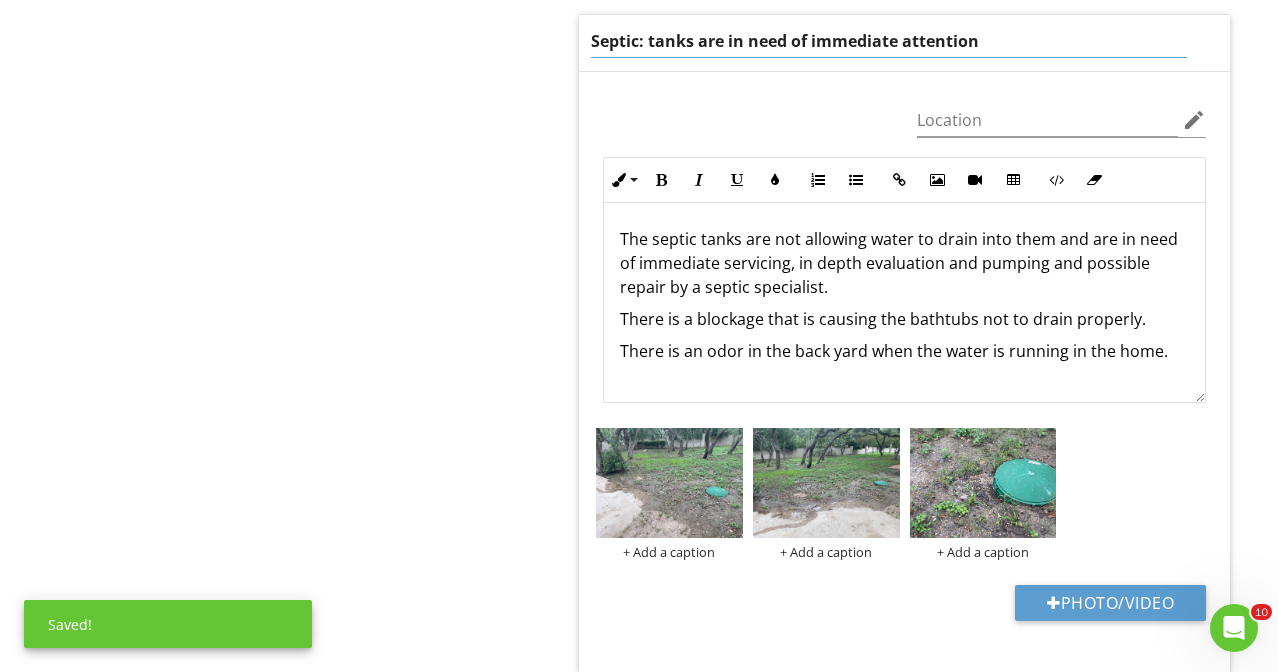click on "Septic: tanks are in need of immediate attention" at bounding box center [889, 41] 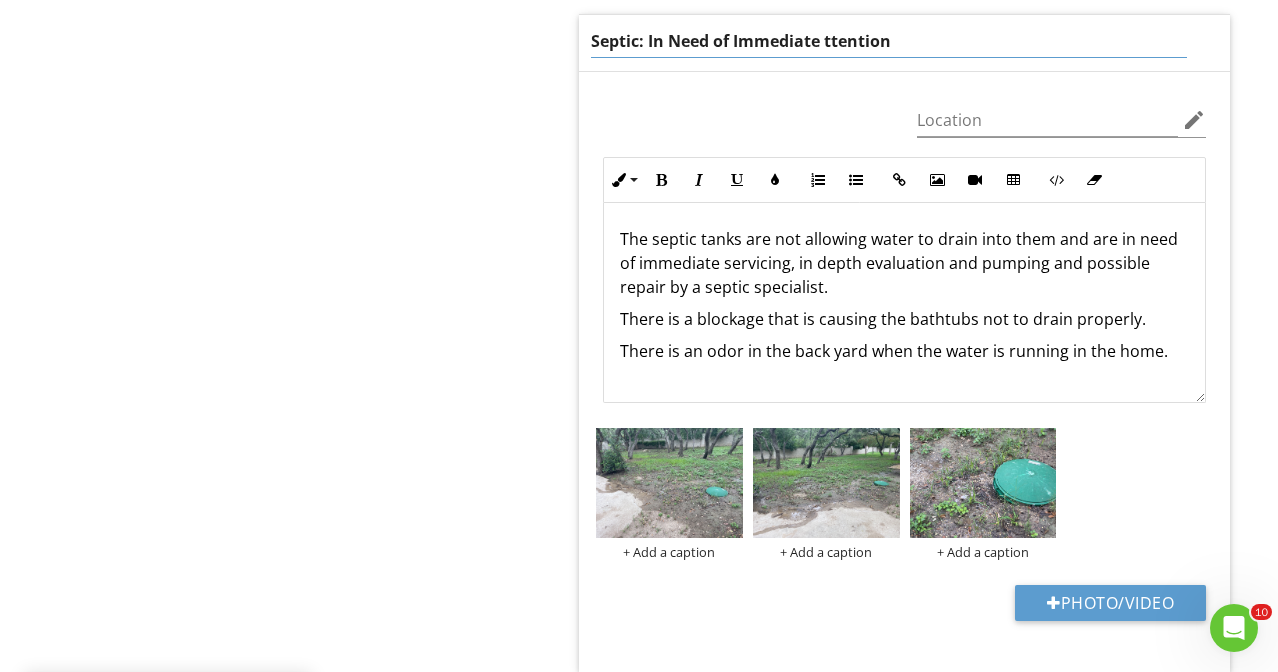 type on "Septic: In Need of Immediate Attention" 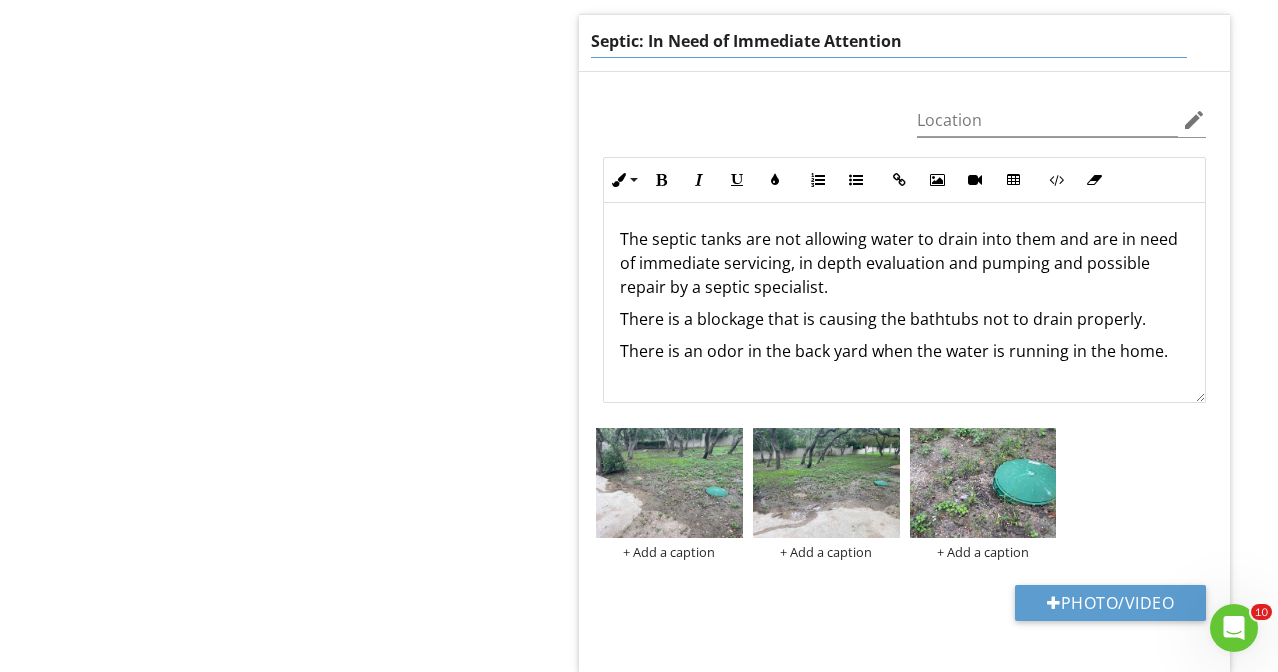 scroll, scrollTop: 0, scrollLeft: 0, axis: both 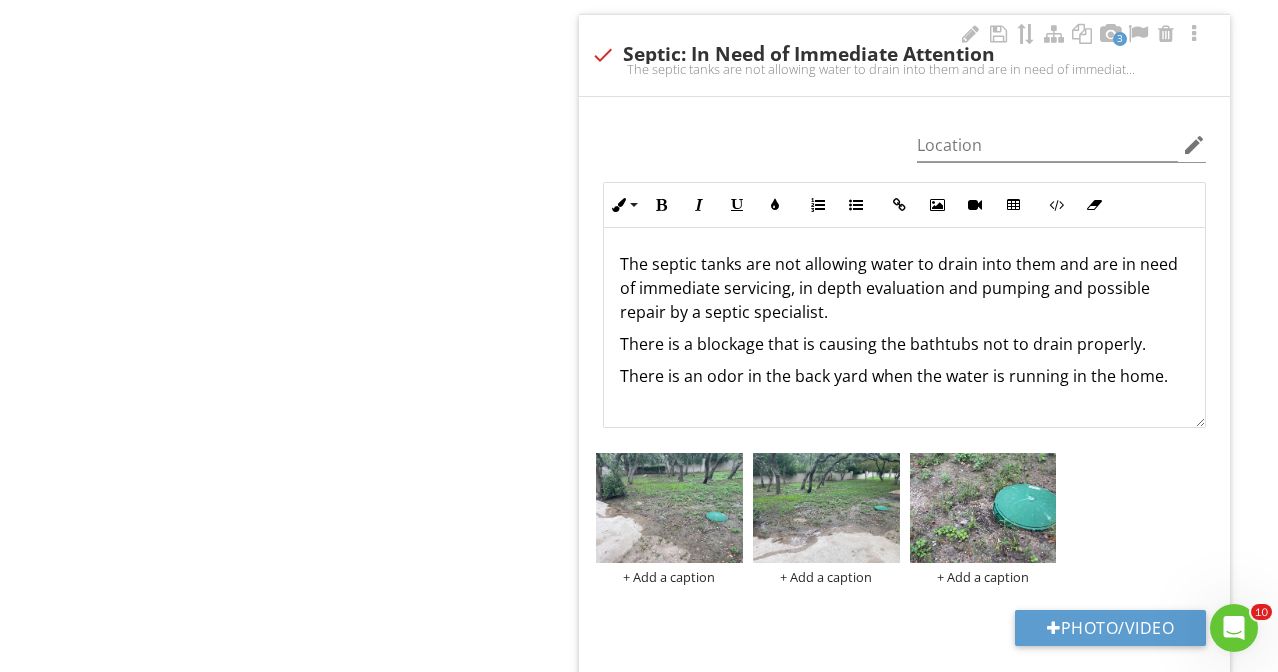 drag, startPoint x: 1169, startPoint y: 344, endPoint x: 792, endPoint y: 247, distance: 389.2788 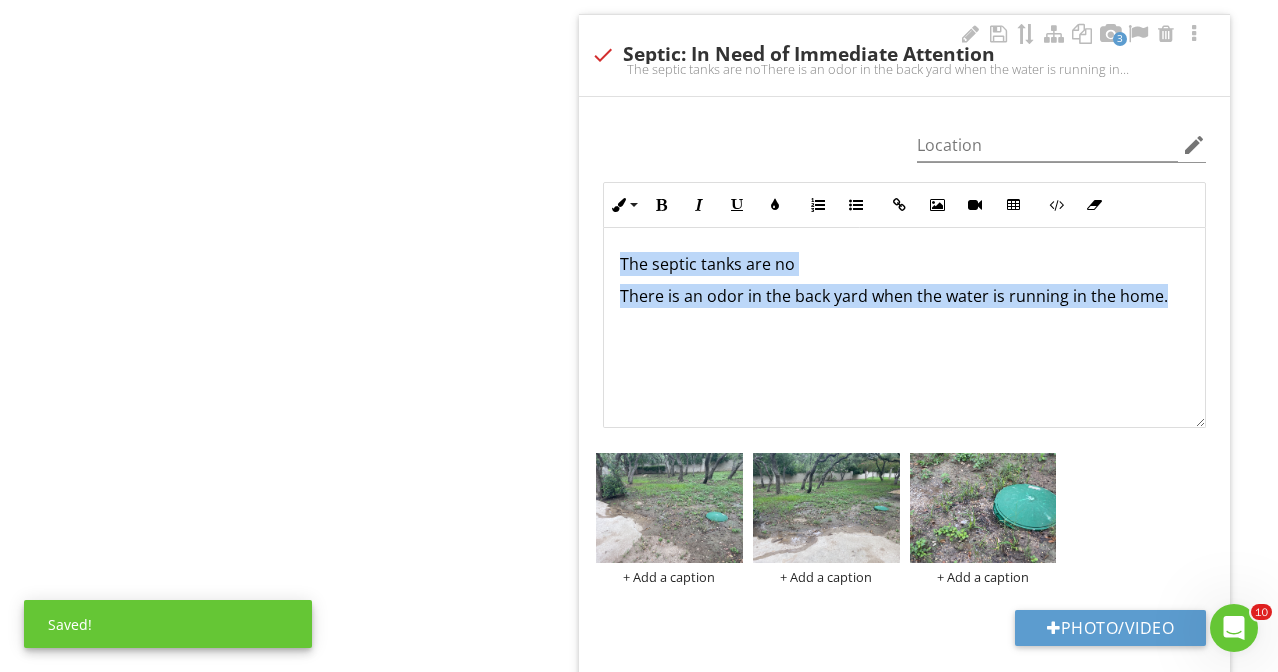drag, startPoint x: 828, startPoint y: 340, endPoint x: 641, endPoint y: 243, distance: 210.66086 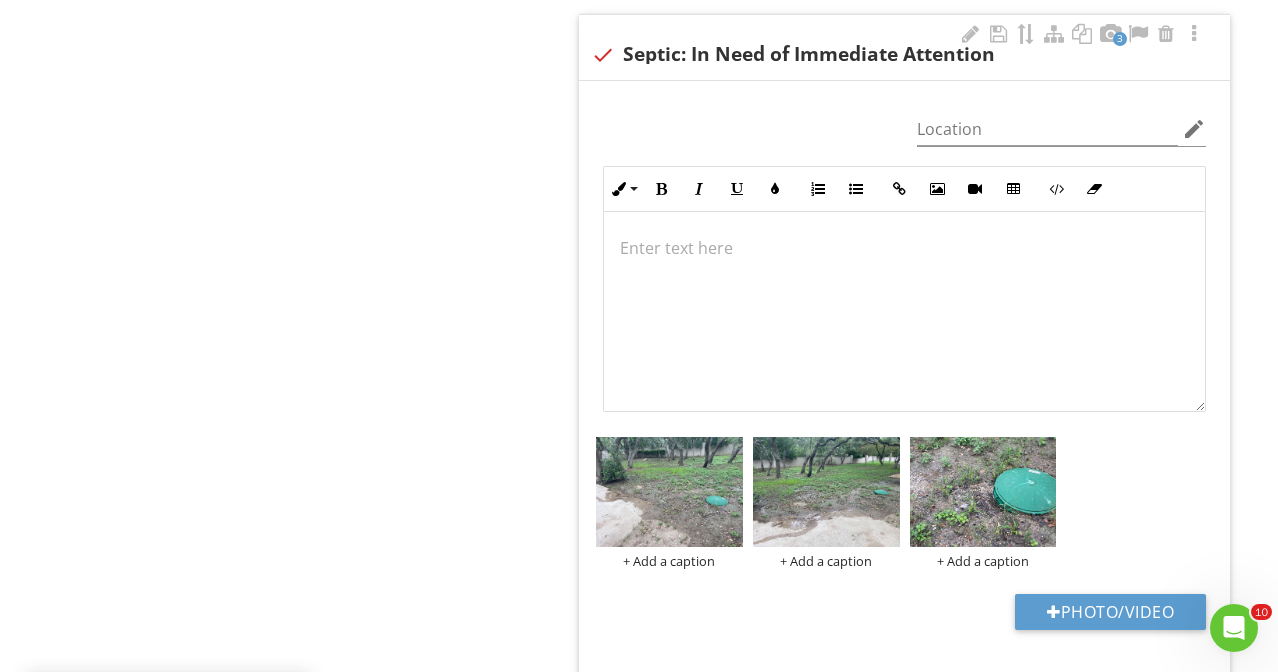 type 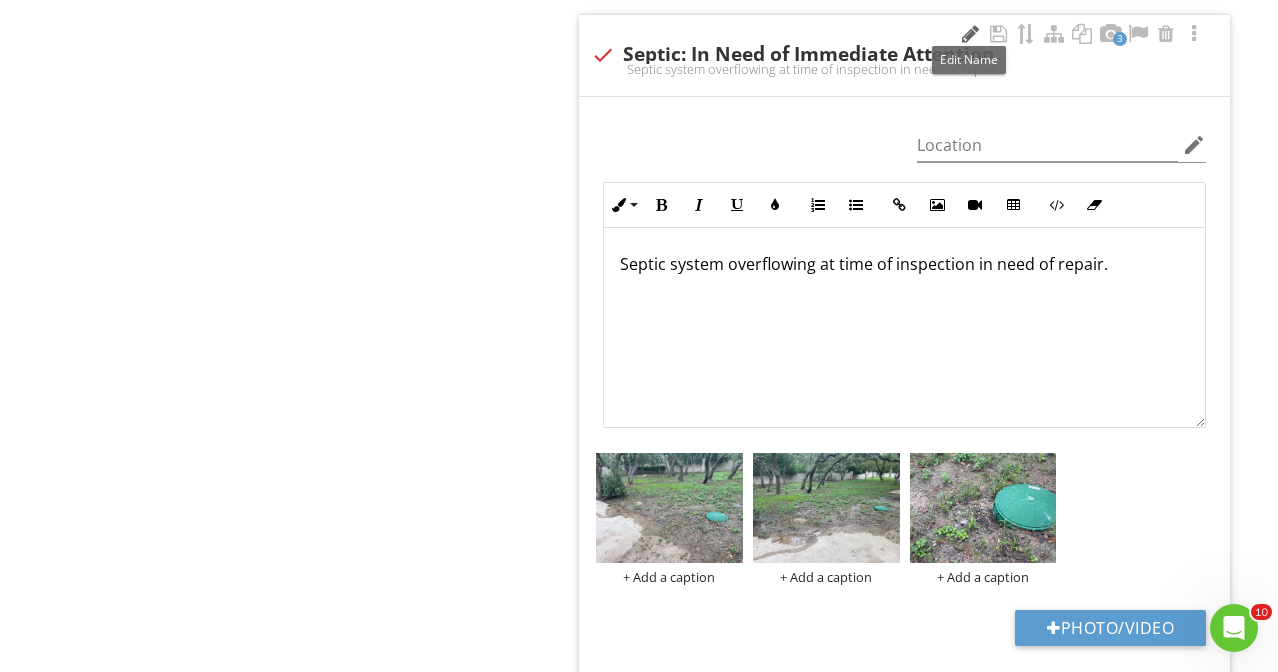 click at bounding box center (970, 34) 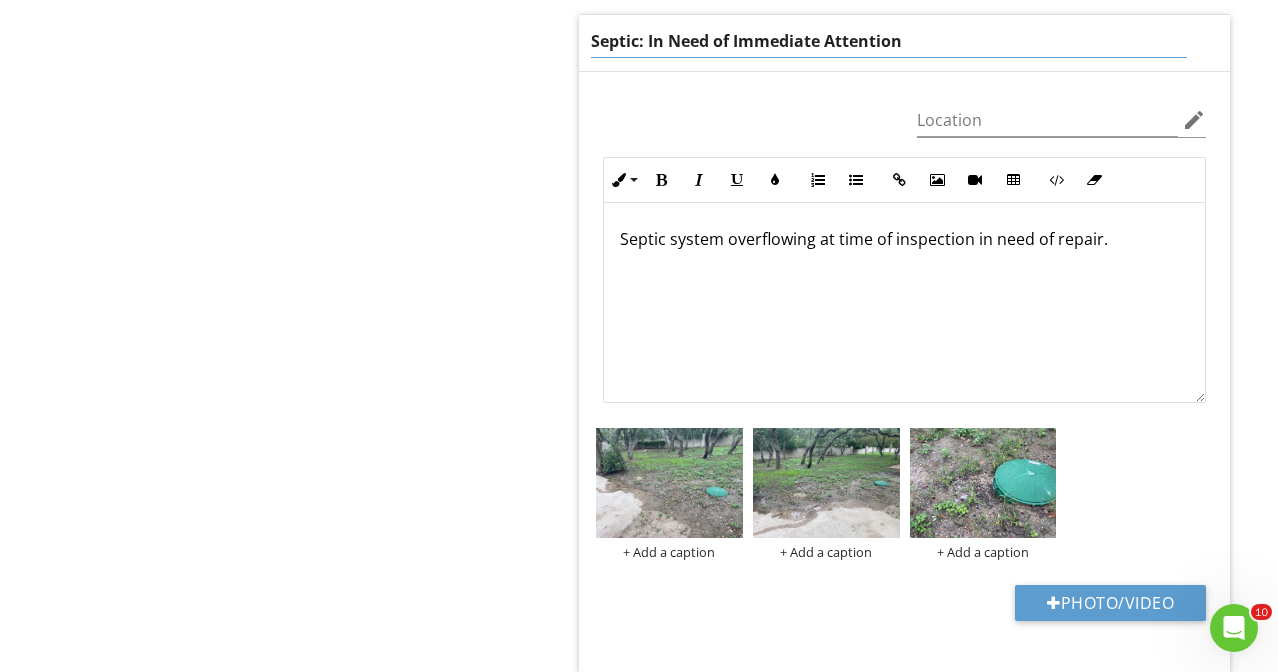 click on "Septic: In Need of Immediate Attention" at bounding box center [889, 41] 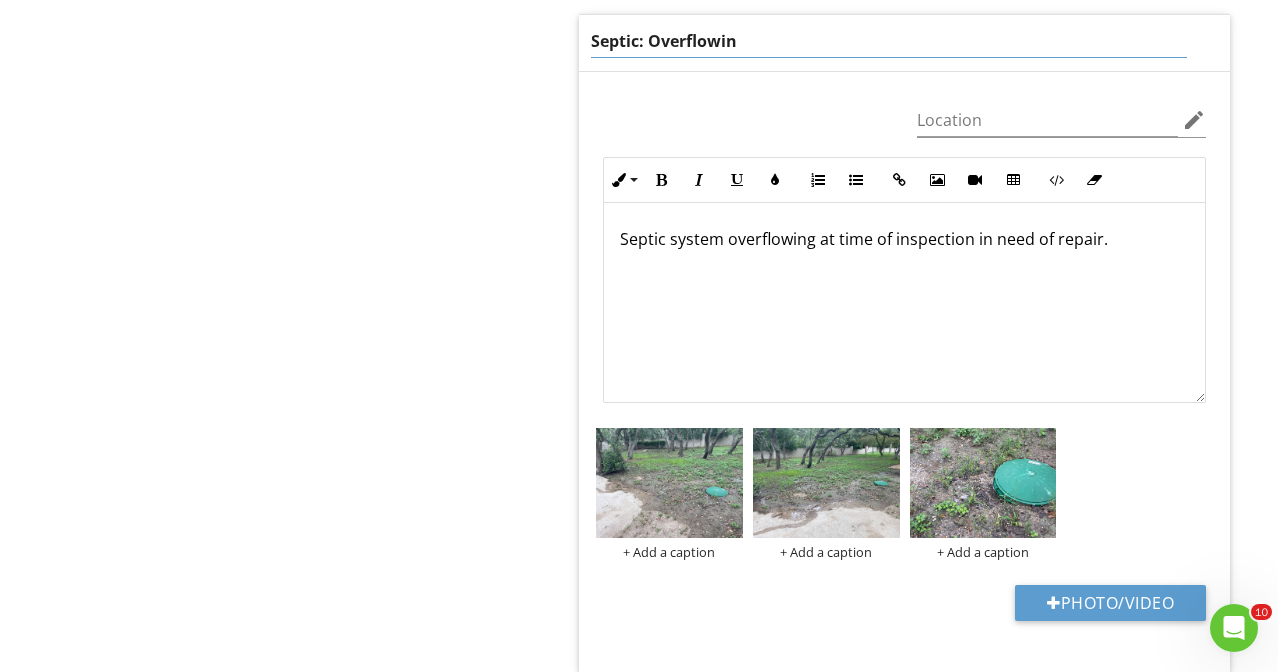 type on "Septic: Overflowing" 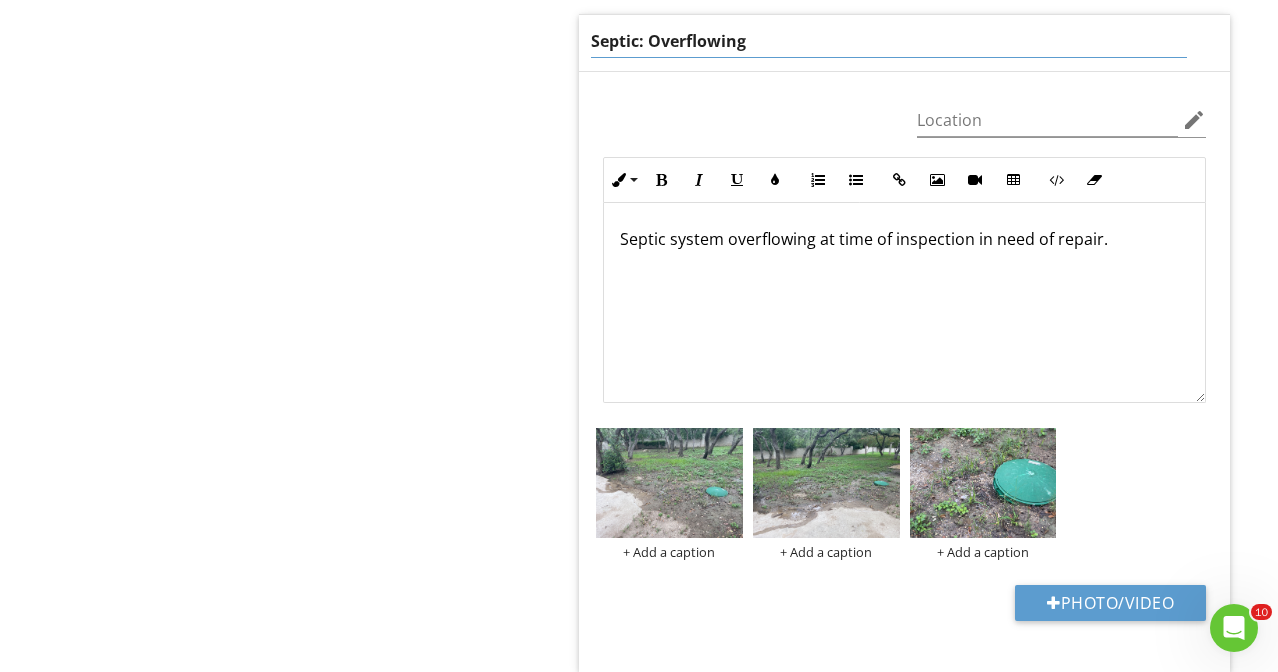 click on "Septic system overflowing at time of inspection in need of repair." at bounding box center [904, 303] 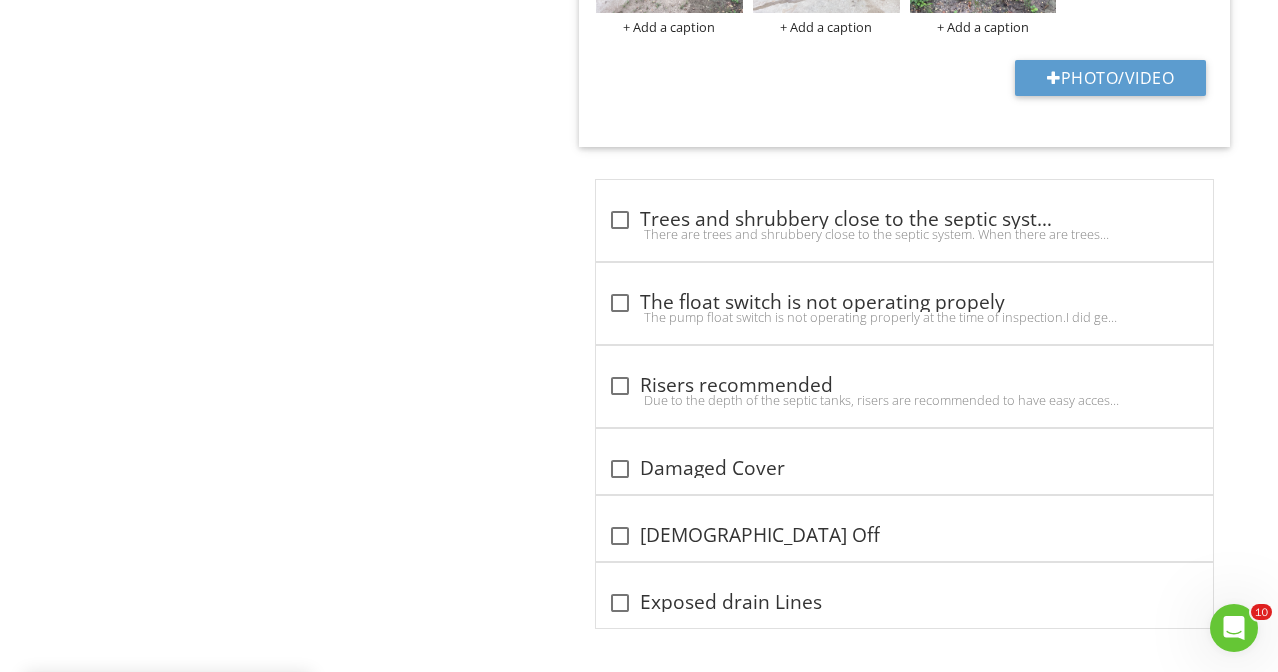 scroll, scrollTop: 4120, scrollLeft: 0, axis: vertical 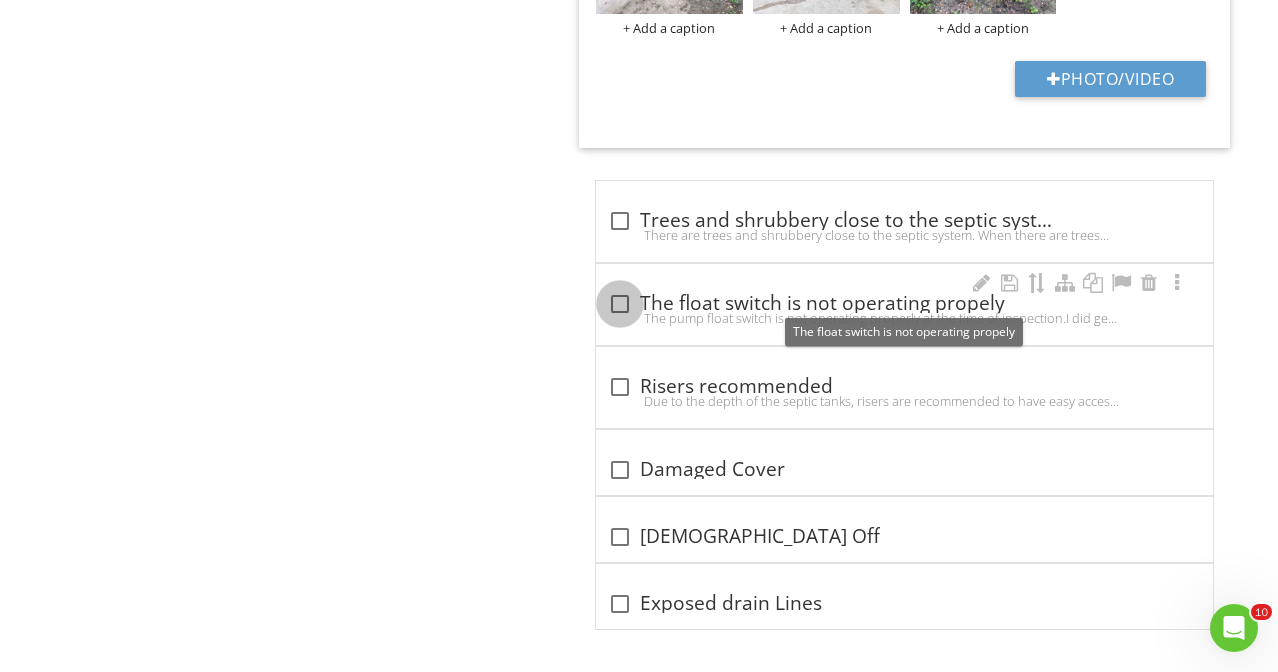 click at bounding box center [620, 304] 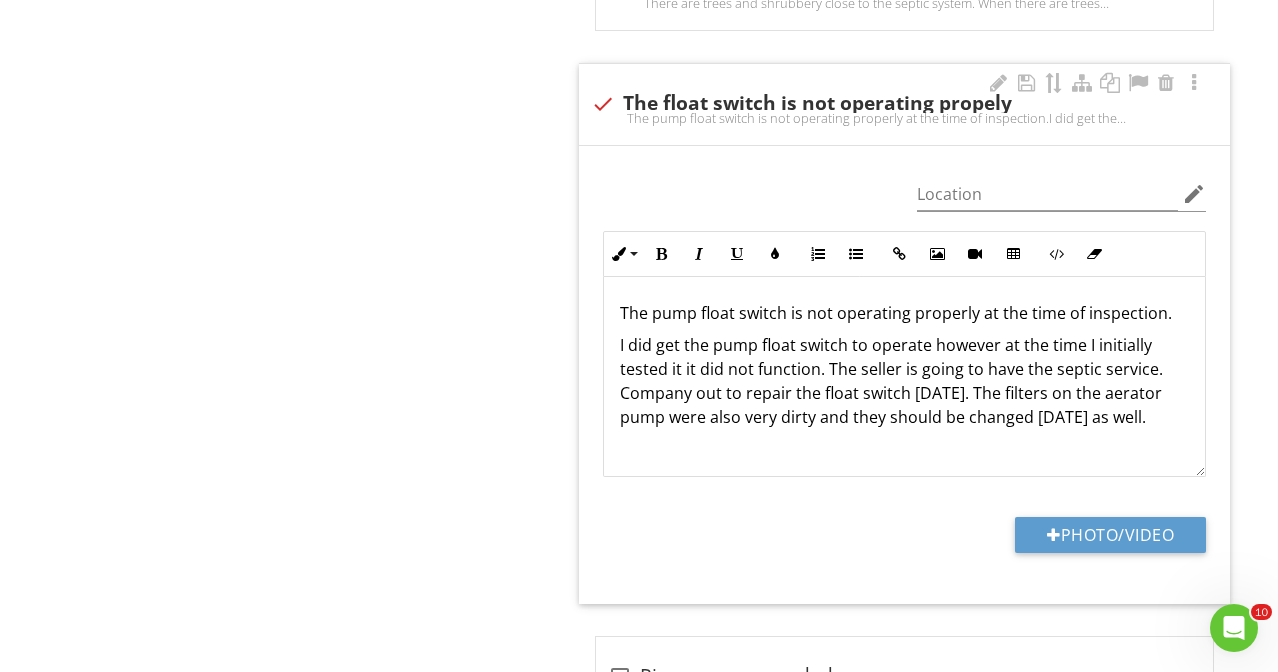 scroll, scrollTop: 4353, scrollLeft: 0, axis: vertical 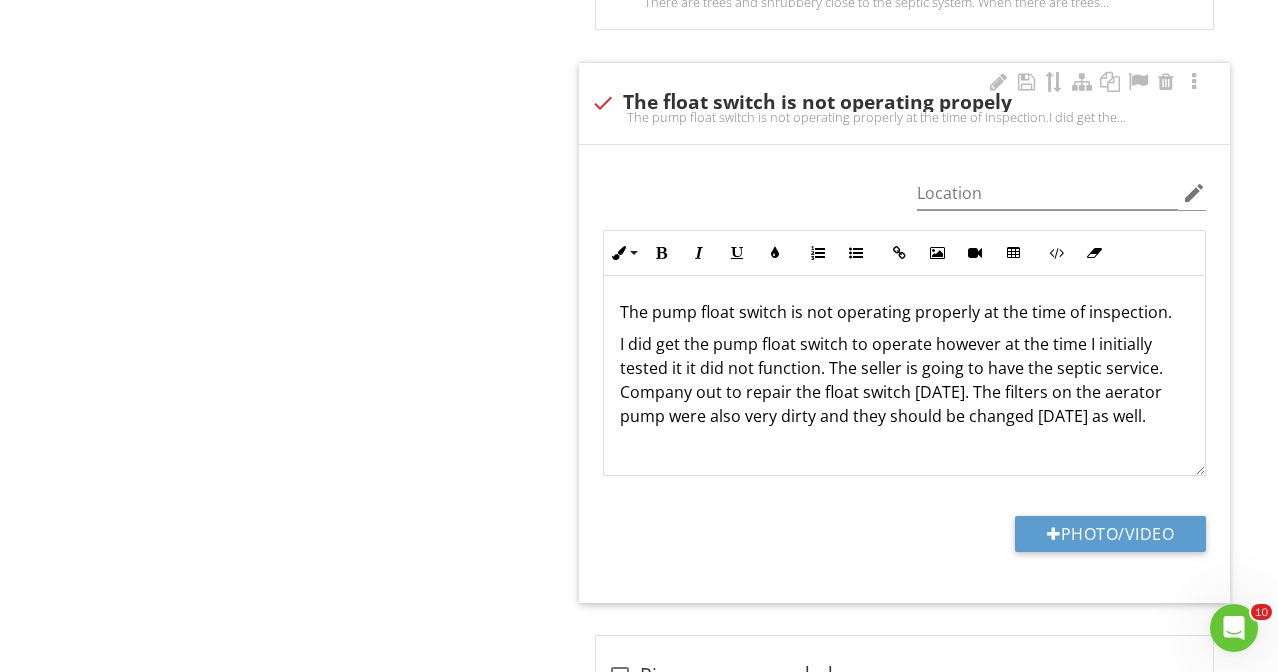 drag, startPoint x: 1174, startPoint y: 409, endPoint x: 631, endPoint y: 328, distance: 549.0082 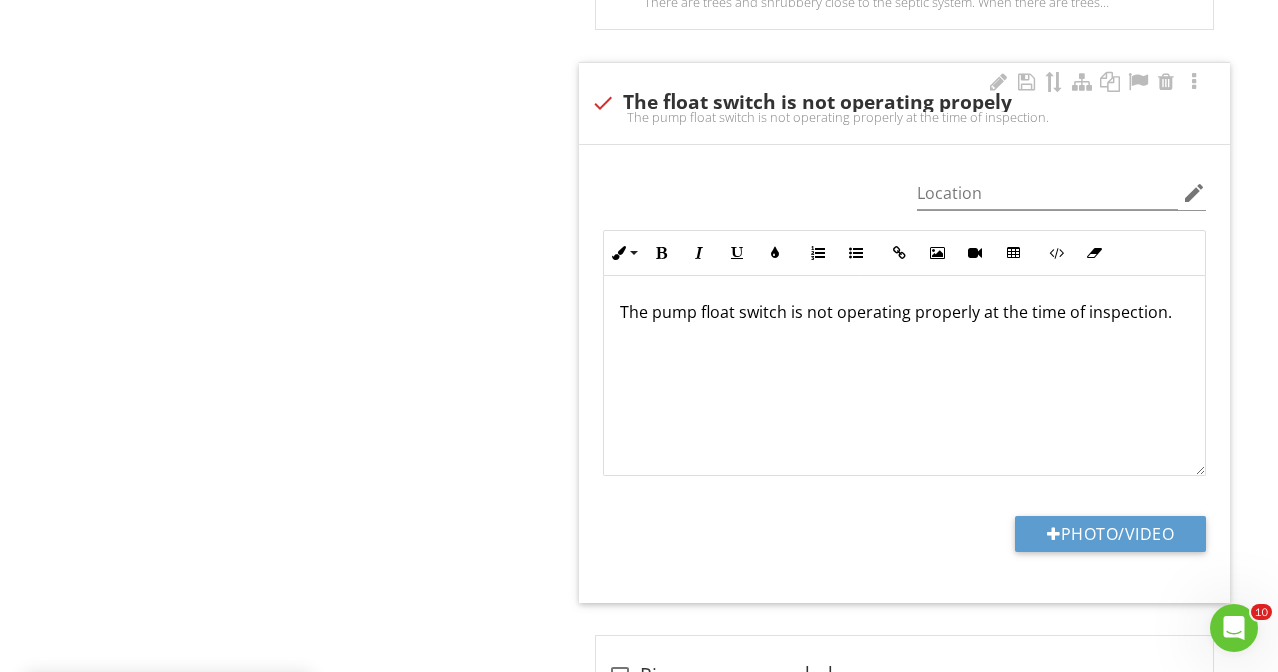 click on "The pump float switch is not operating properly at the time of inspection." at bounding box center (904, 312) 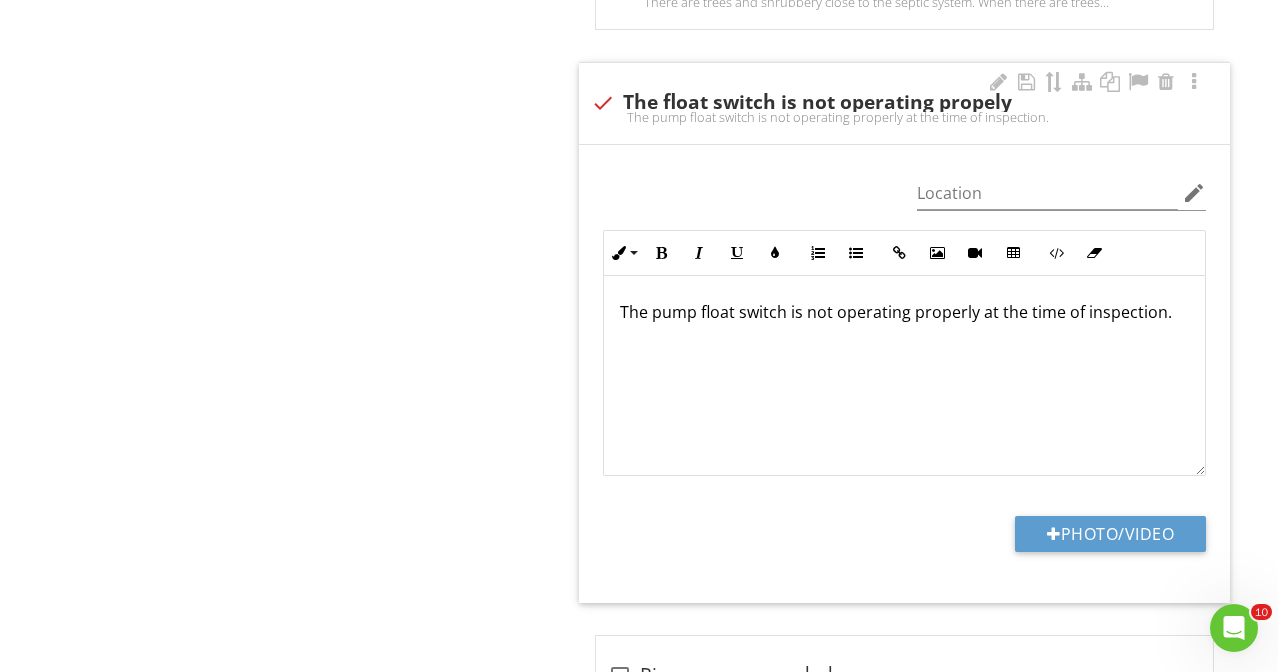 type 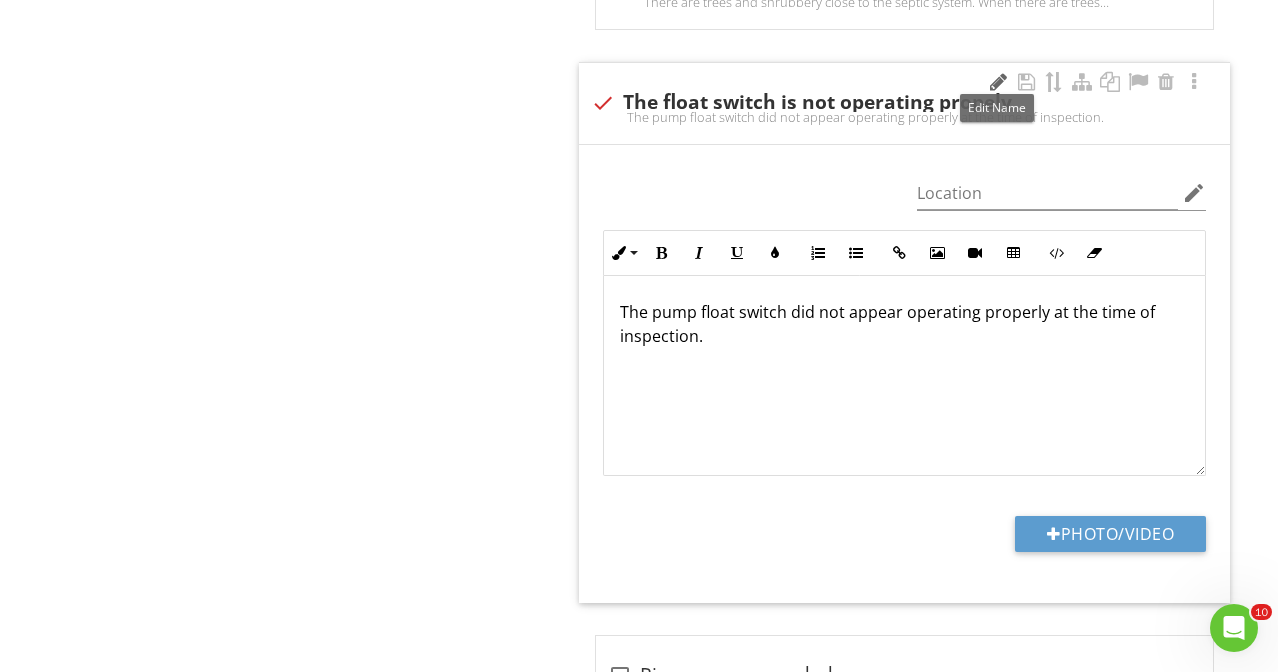click at bounding box center (998, 82) 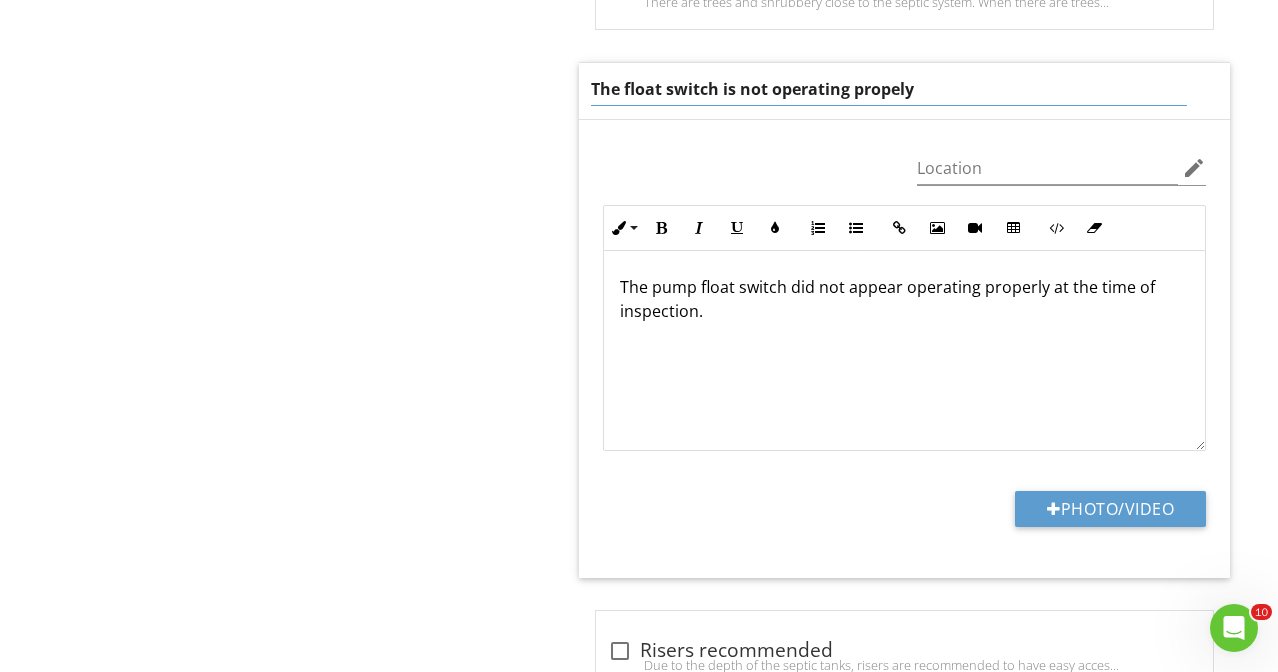 click on "The float switch is not operating propely" at bounding box center (889, 89) 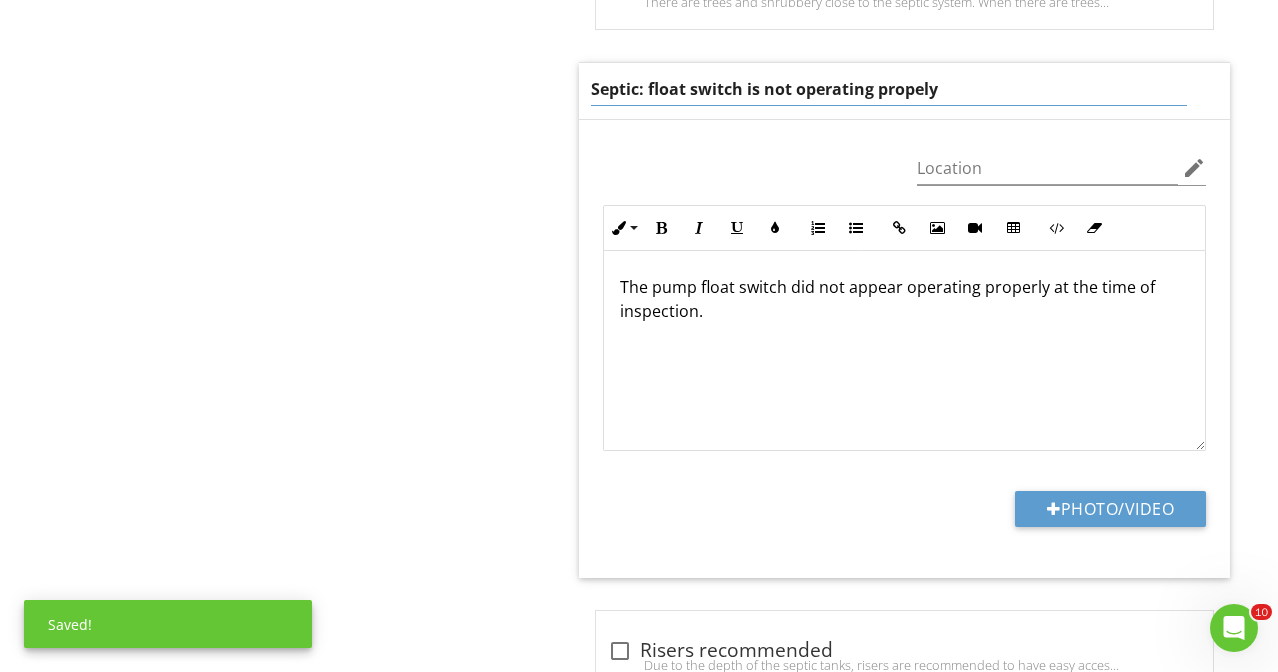 click on "Septic: float switch is not operating propely" at bounding box center (889, 89) 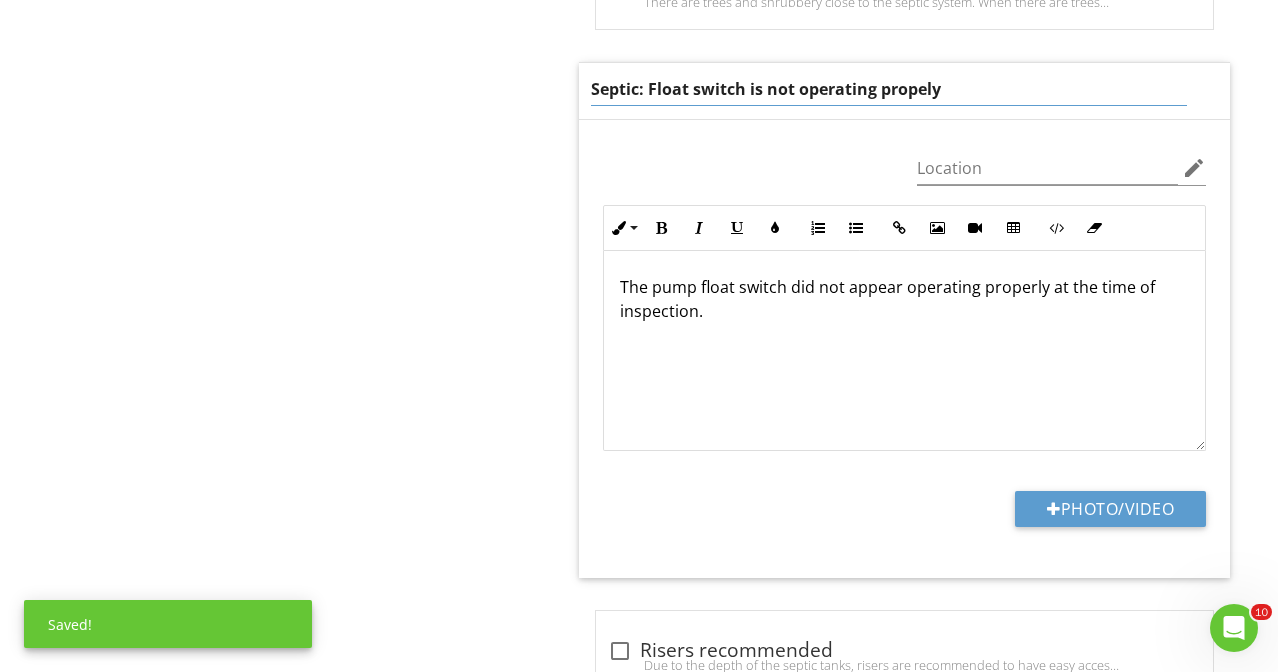 click on "Septic: Float switch is not operating propely" at bounding box center (889, 89) 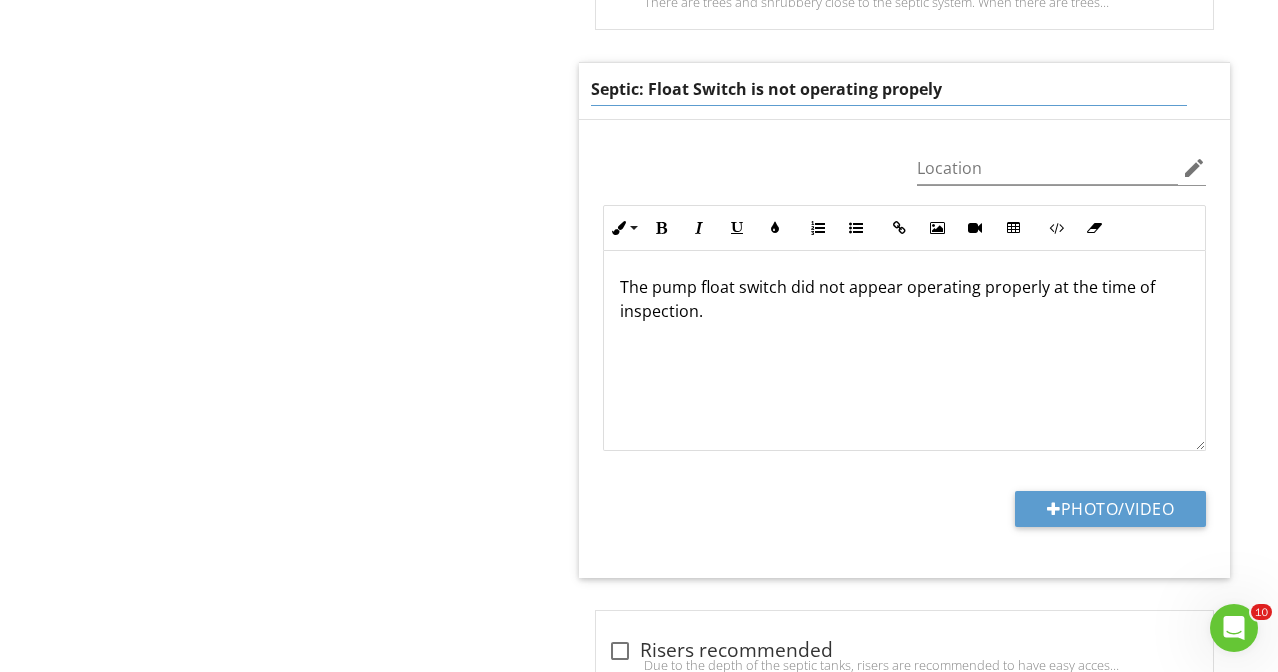 click on "Septic: Float Switch is not operating propely" at bounding box center [889, 89] 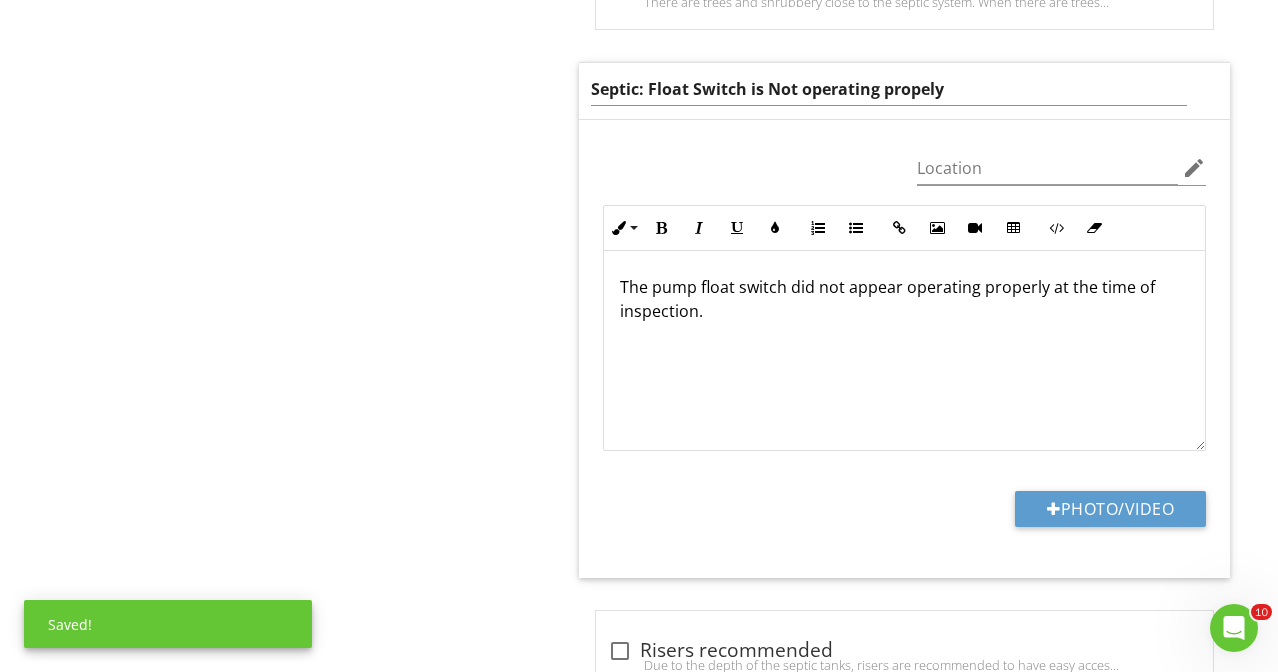 click on "Septic: Float Switch is Not operating propely" at bounding box center (889, 89) 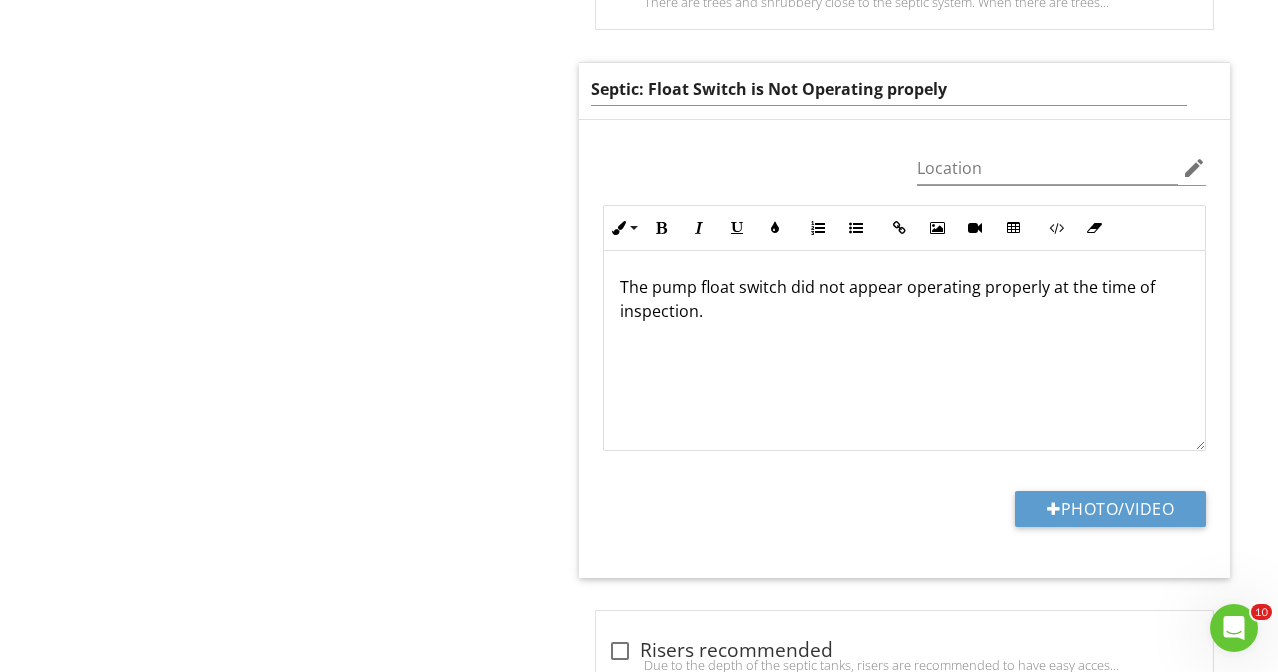 click on "Septic: Float Switch is Not Operating propely" at bounding box center (889, 89) 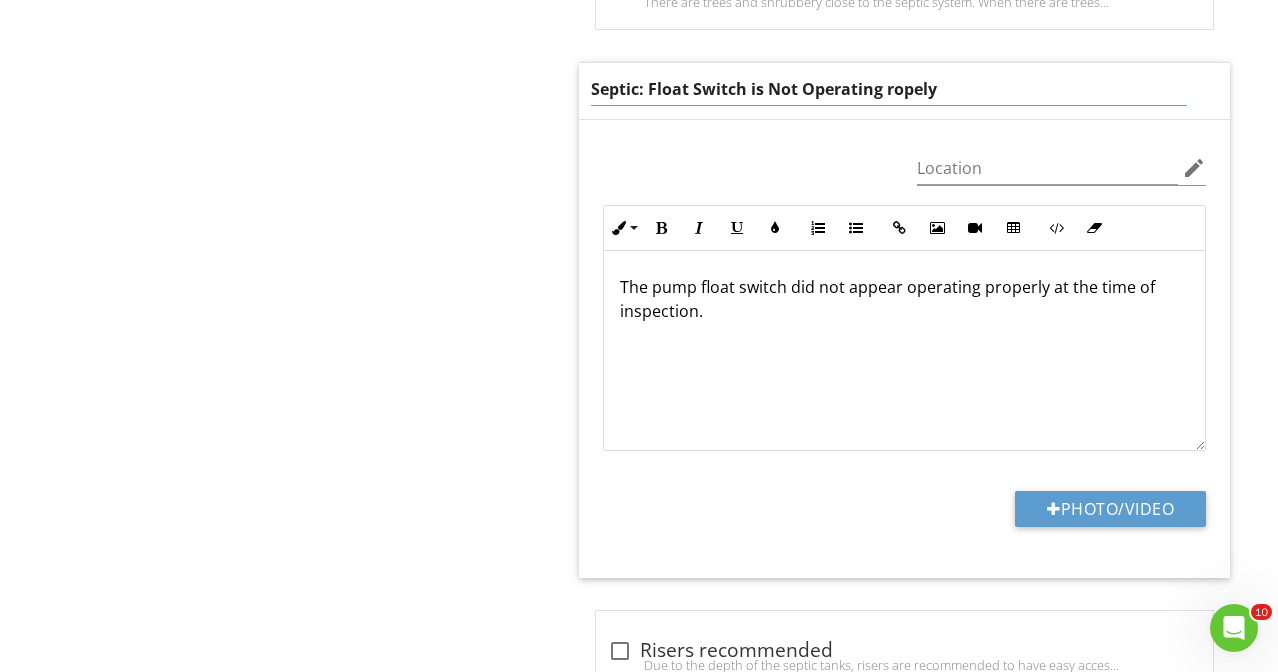 type on "Septic: Float Switch is Not Operating Propely" 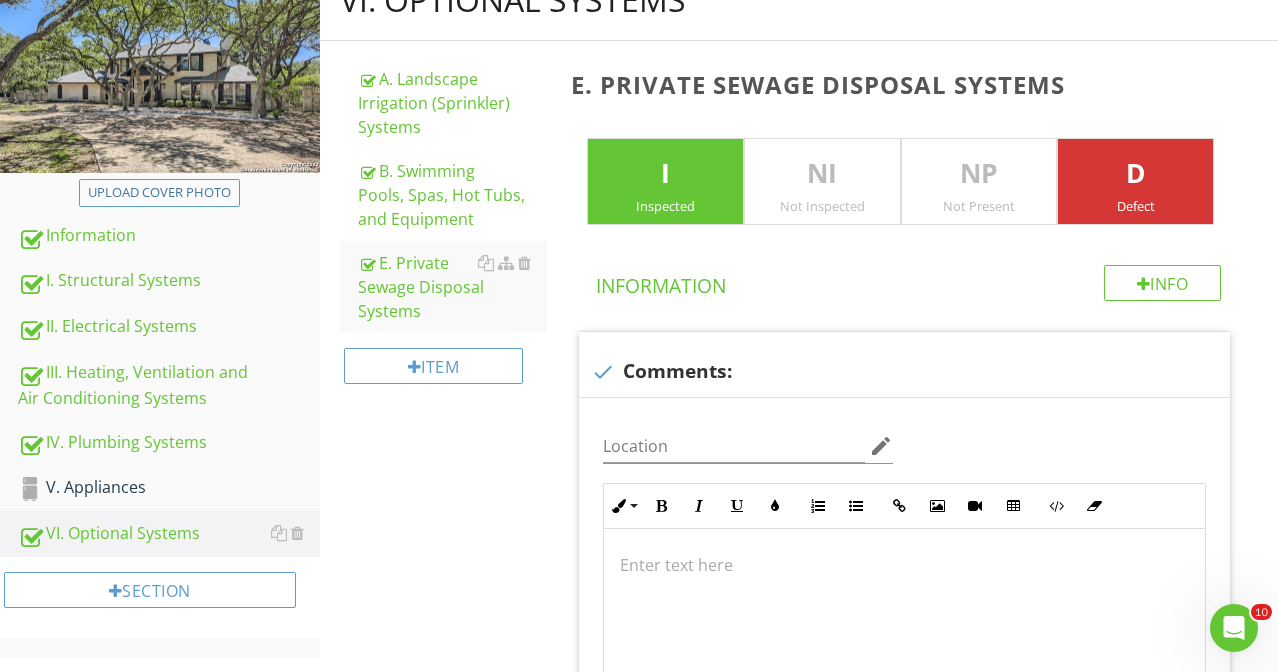scroll, scrollTop: 369, scrollLeft: 0, axis: vertical 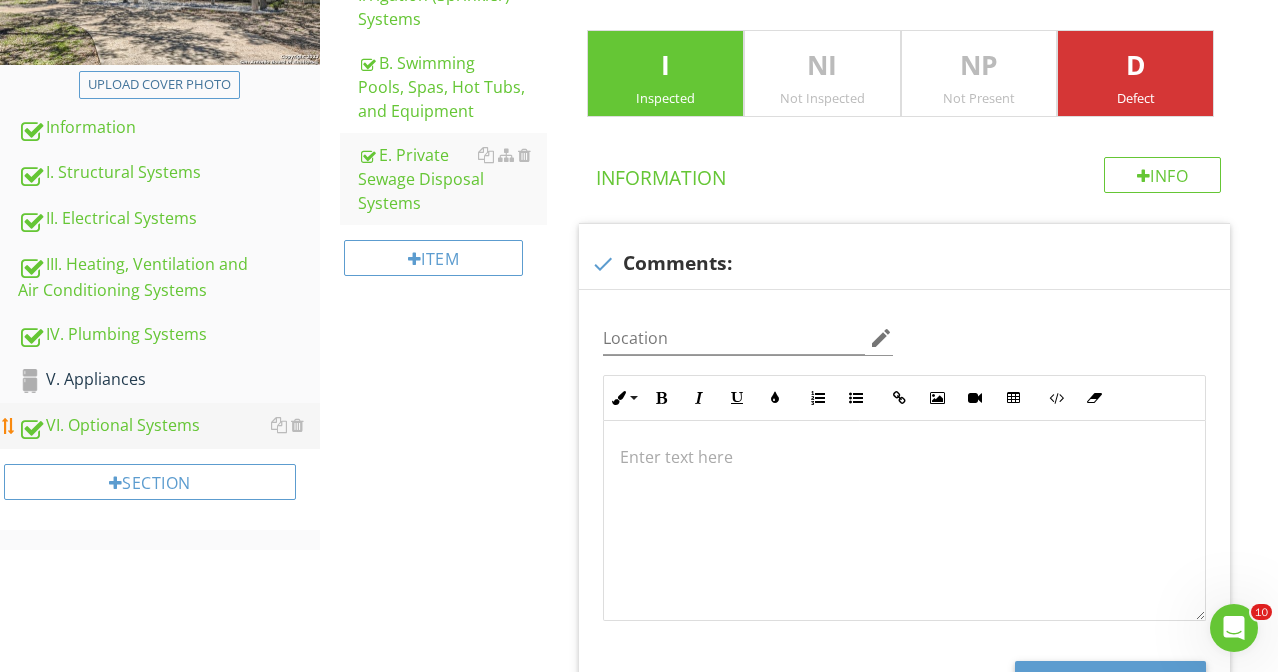 click on "VI. Optional Systems" at bounding box center [169, 426] 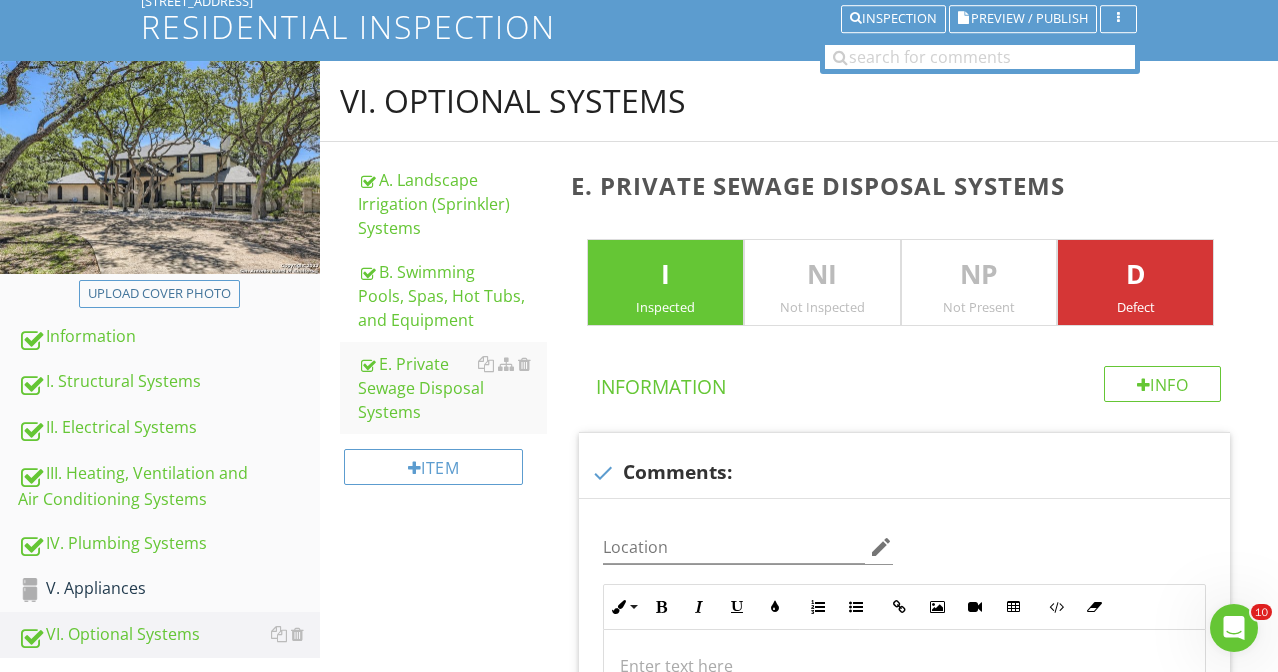 scroll, scrollTop: 157, scrollLeft: 0, axis: vertical 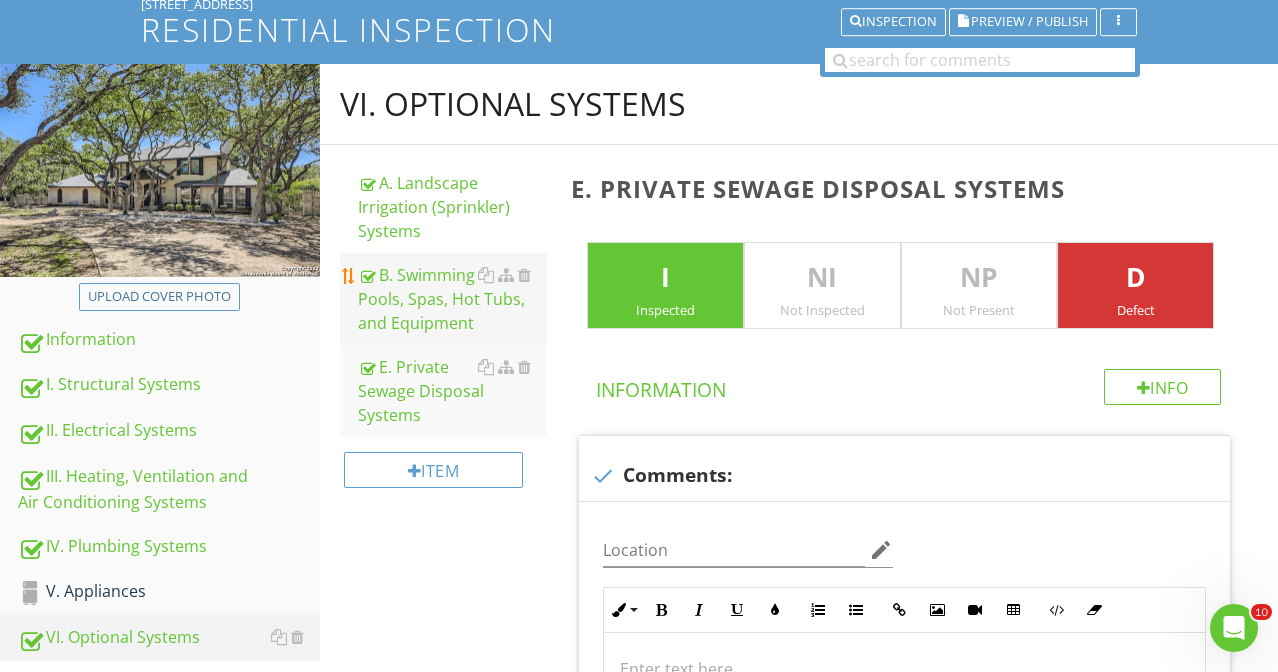 click on "B. Swimming Pools, Spas, Hot Tubs, and Equipment" at bounding box center [453, 299] 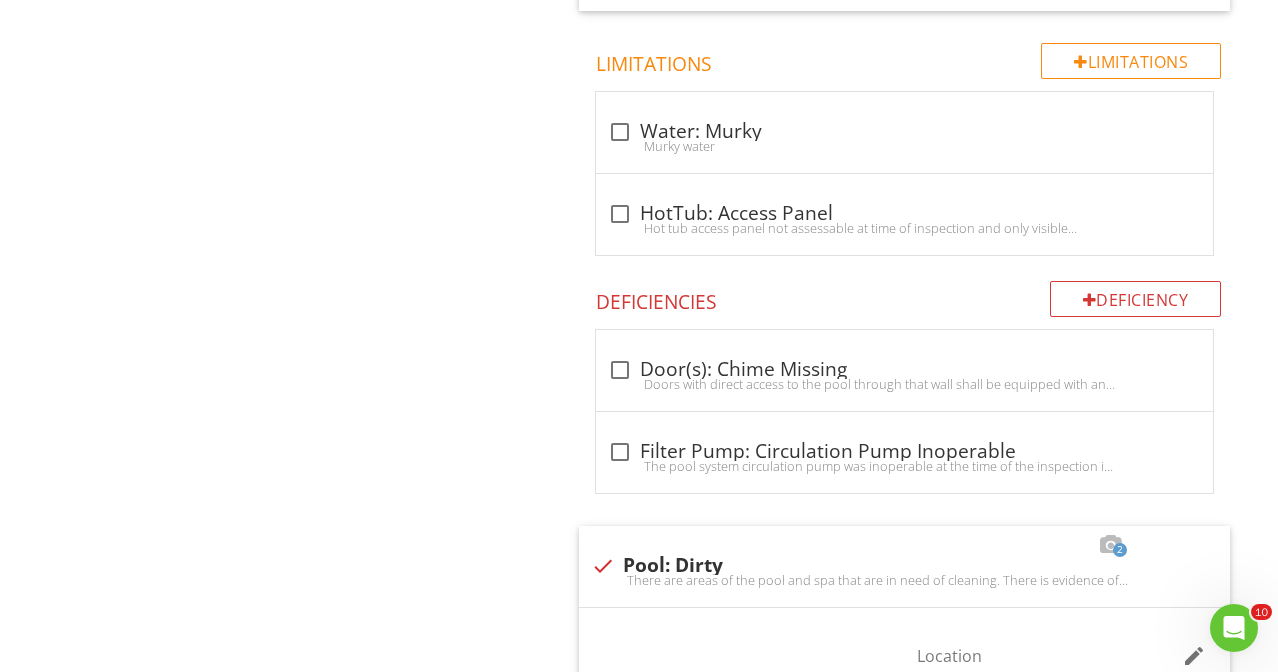 scroll, scrollTop: 6243, scrollLeft: 0, axis: vertical 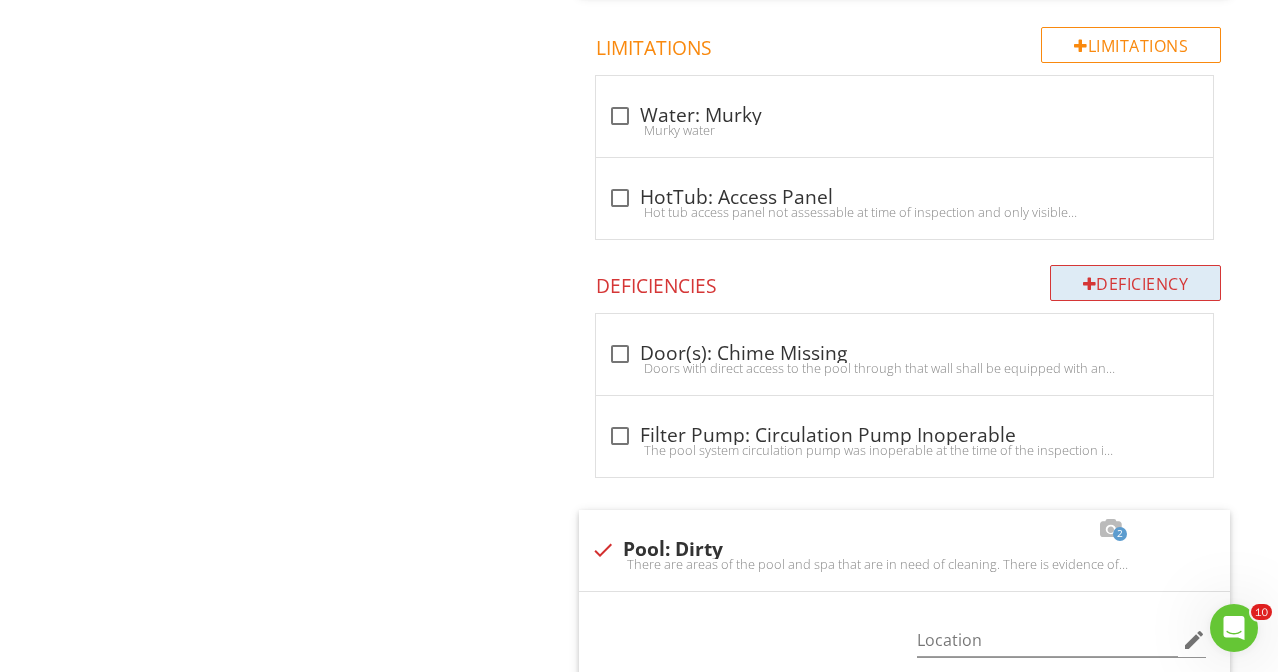 click at bounding box center (1090, 284) 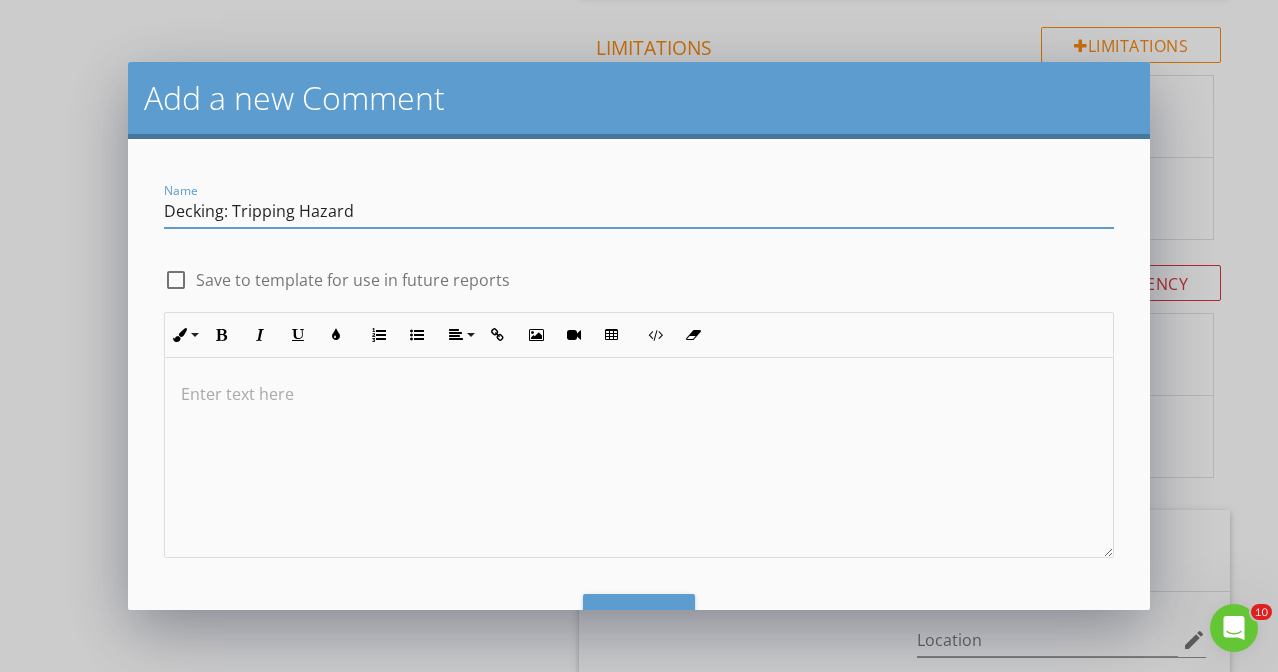 type on "Decking: Tripping Hazard" 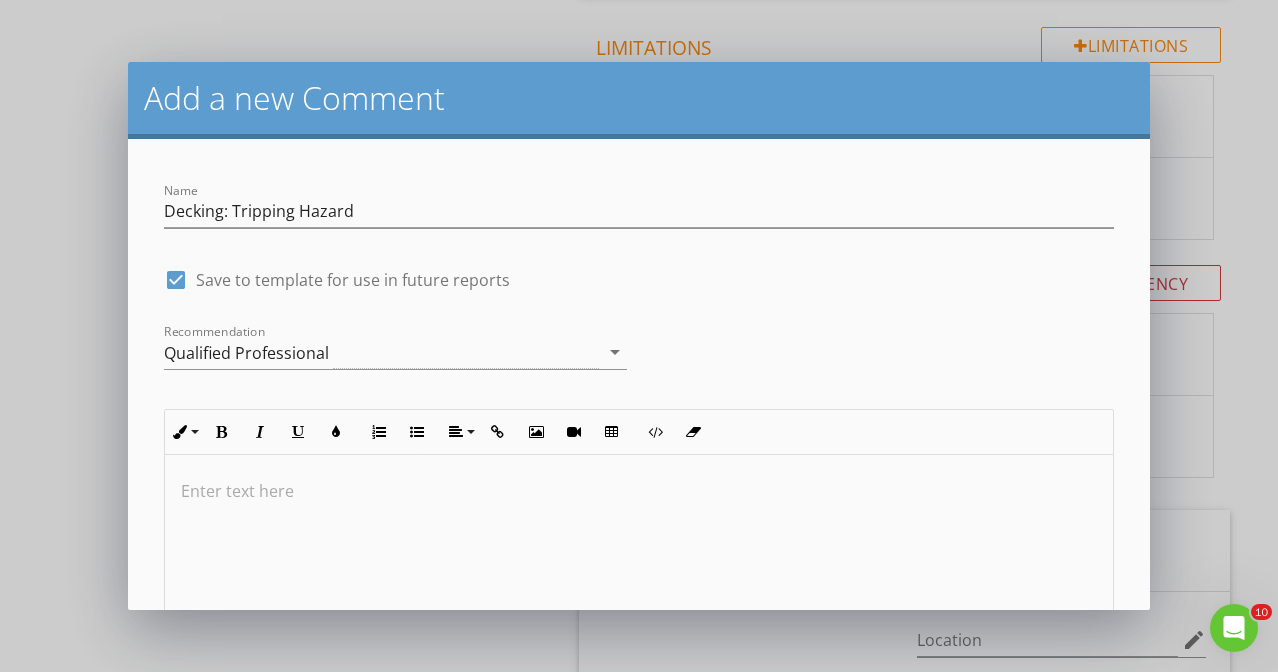 checkbox on "true" 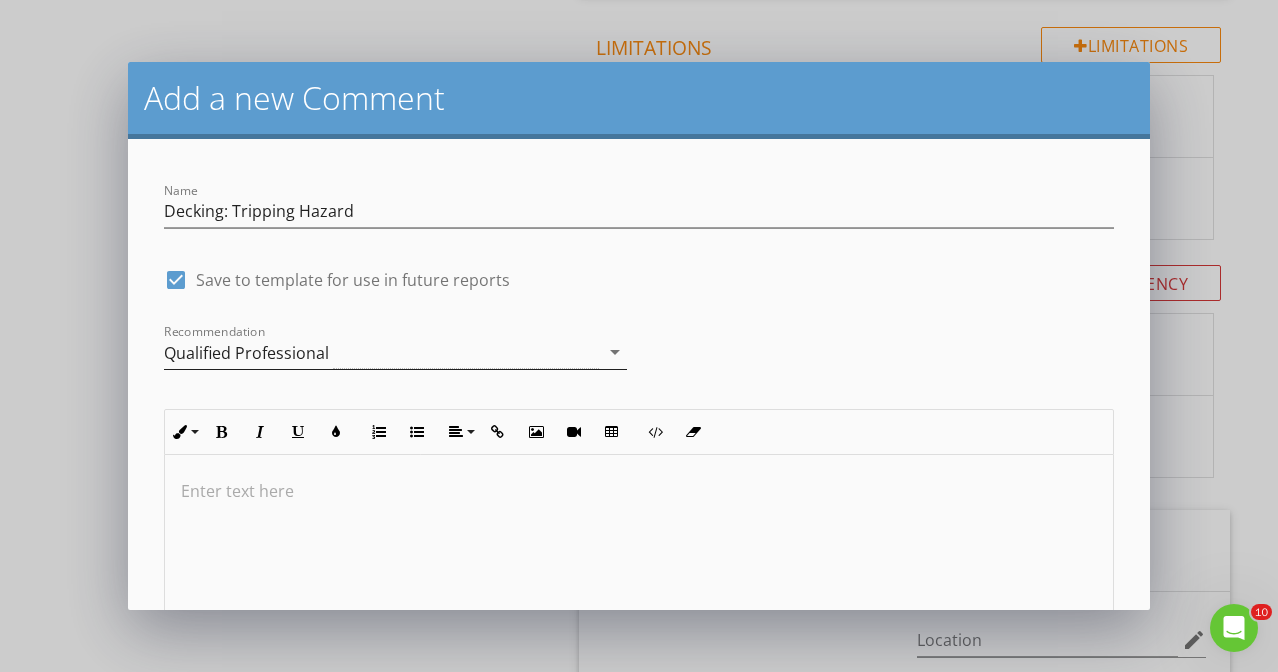 click on "Qualified Professional" at bounding box center [381, 352] 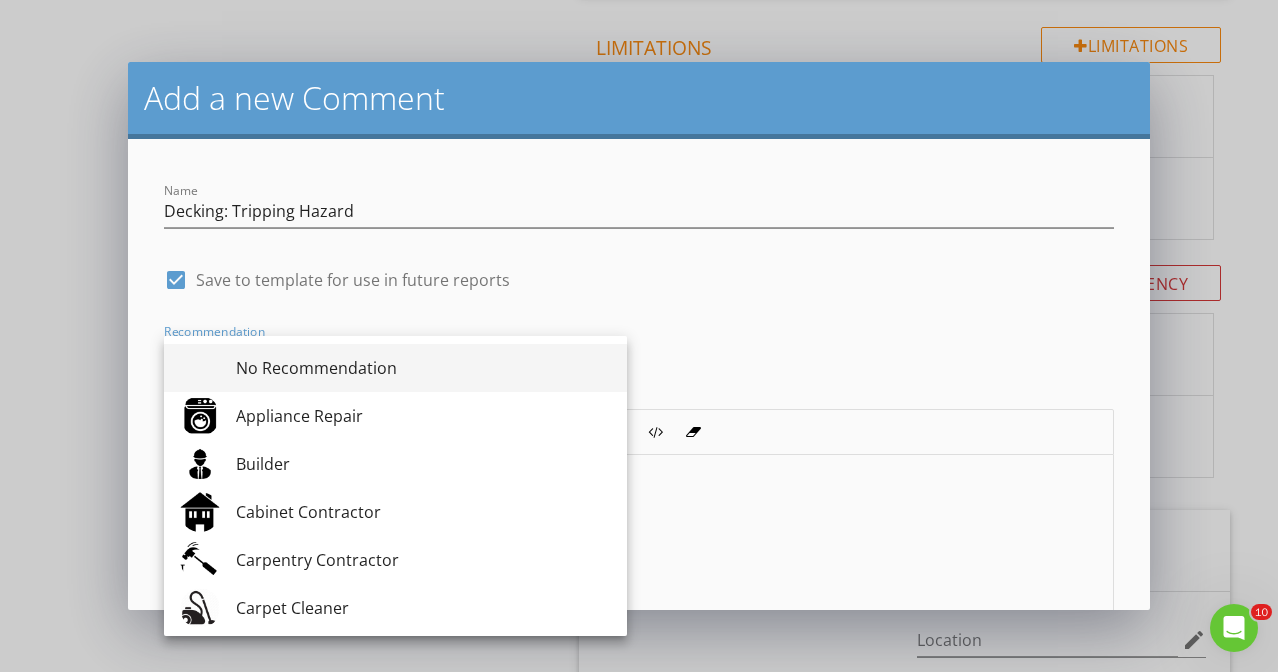 click on "No Recommendation" at bounding box center [423, 368] 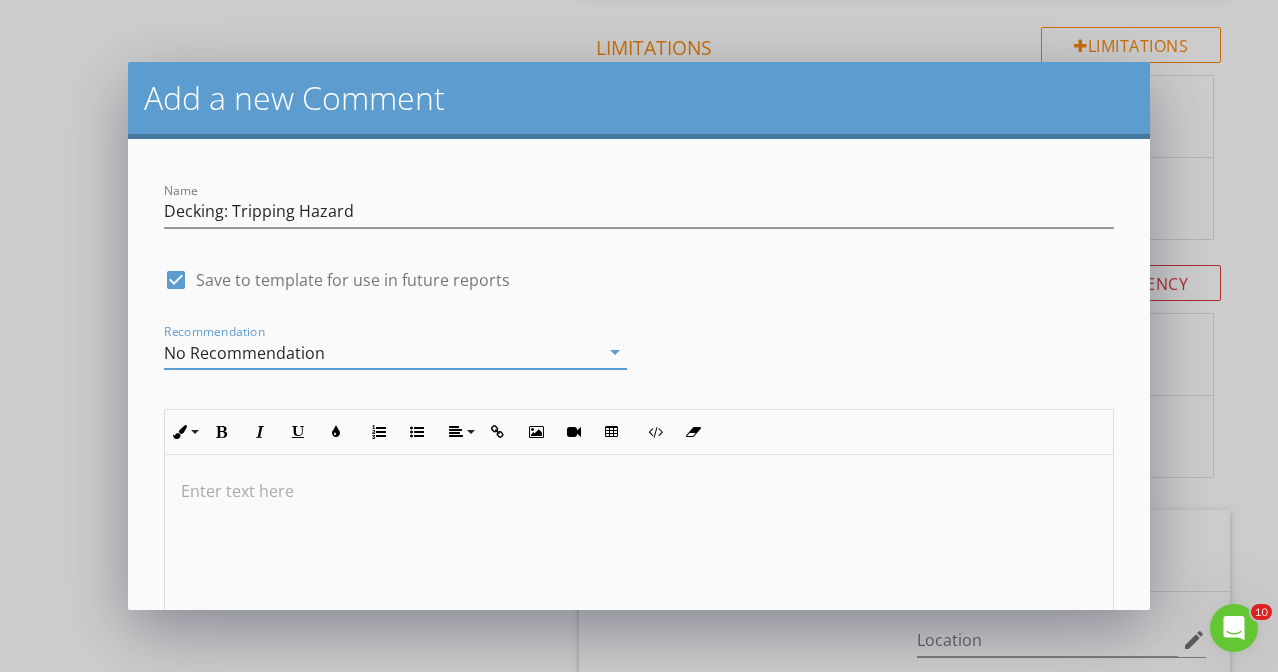 click at bounding box center (639, 491) 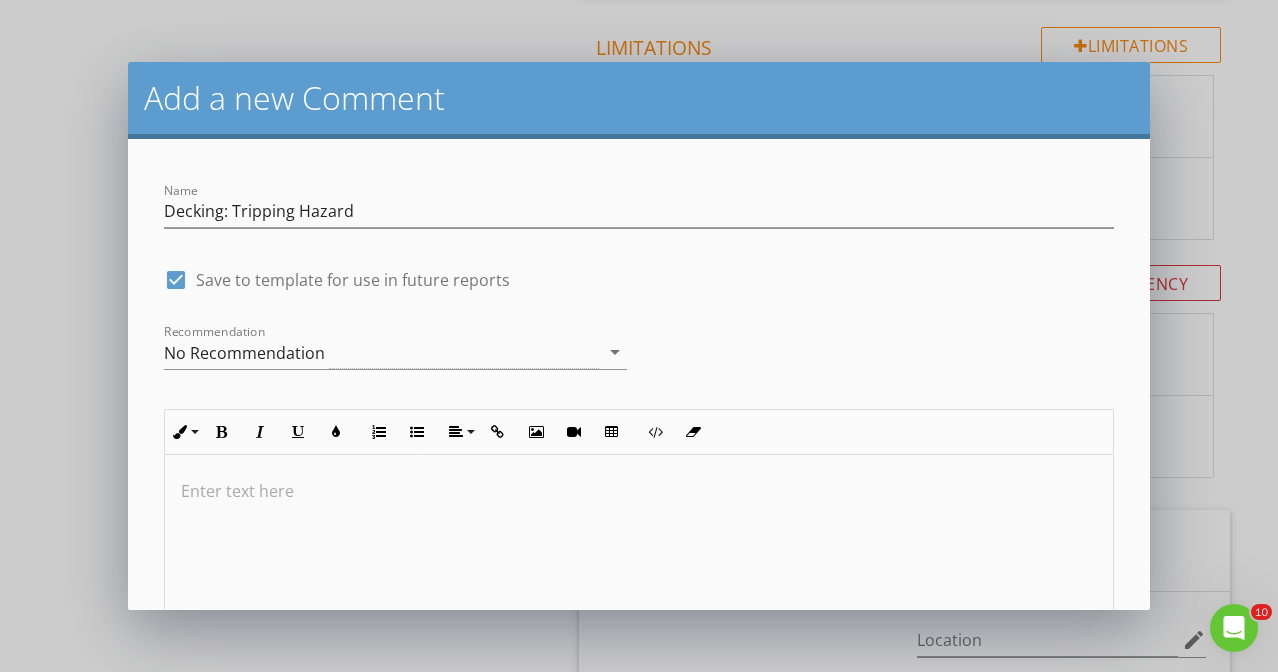type 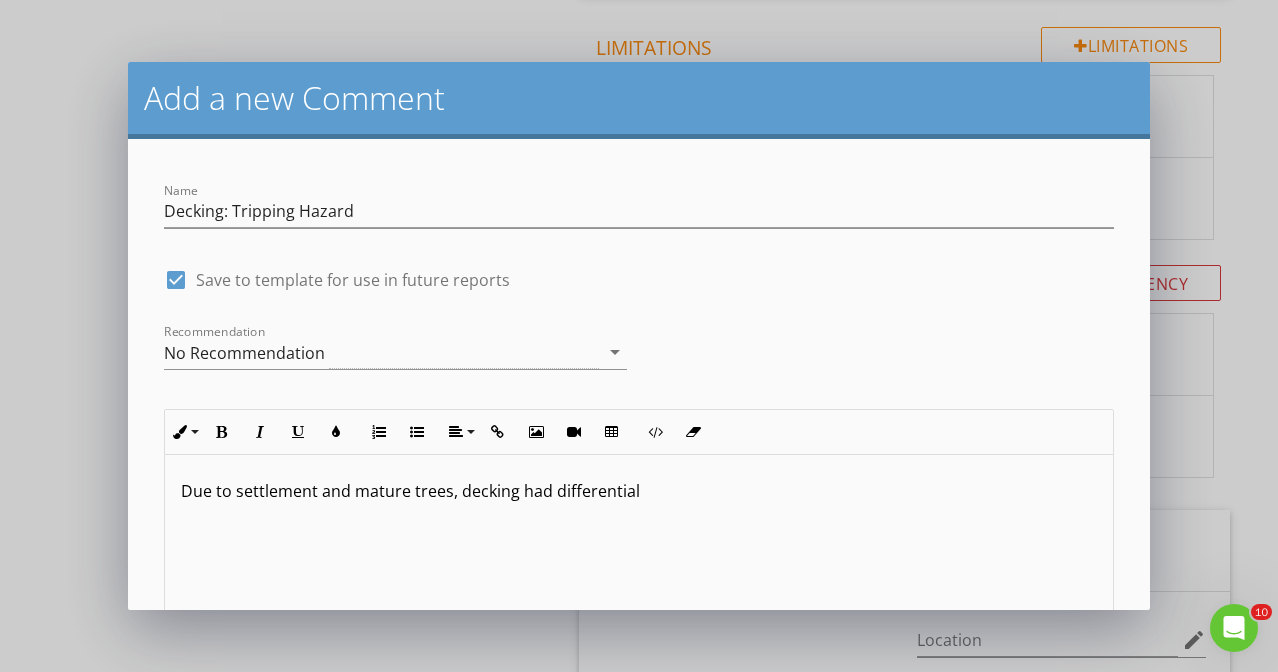 click on "Due to settlement and mature trees, decking had differential" at bounding box center (639, 491) 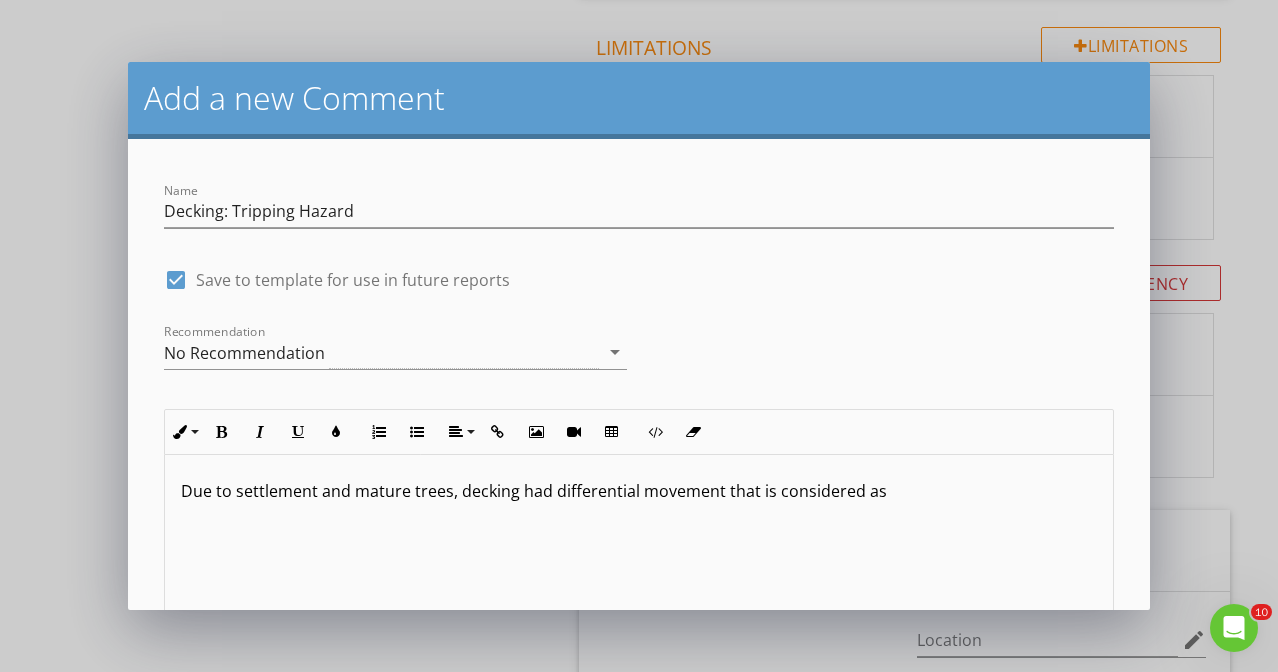 click on "Due to settlement and mature trees, decking had differential movement that is considered as" at bounding box center [639, 491] 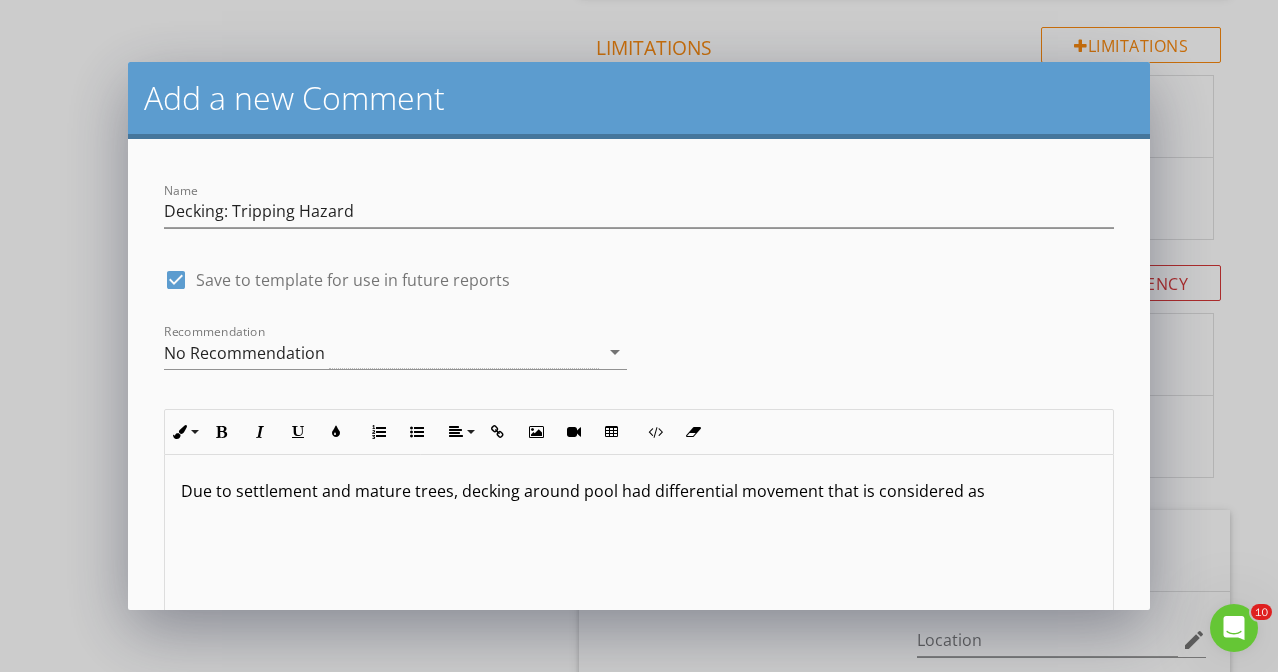 click on "Due to settlement and mature trees, decking around pool had differential movement that is considered as" at bounding box center (639, 491) 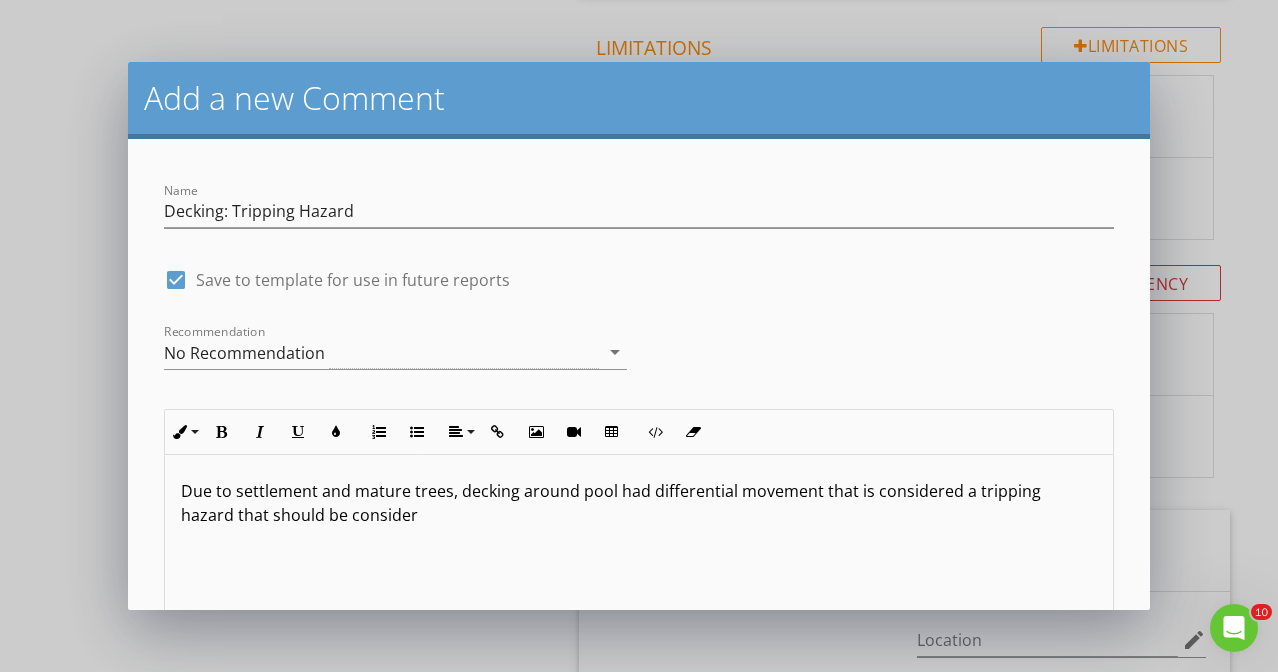 click on "Due to settlement and mature trees, decking around pool had differential movement that is considered a tripping hazard that should be consider" at bounding box center [639, 503] 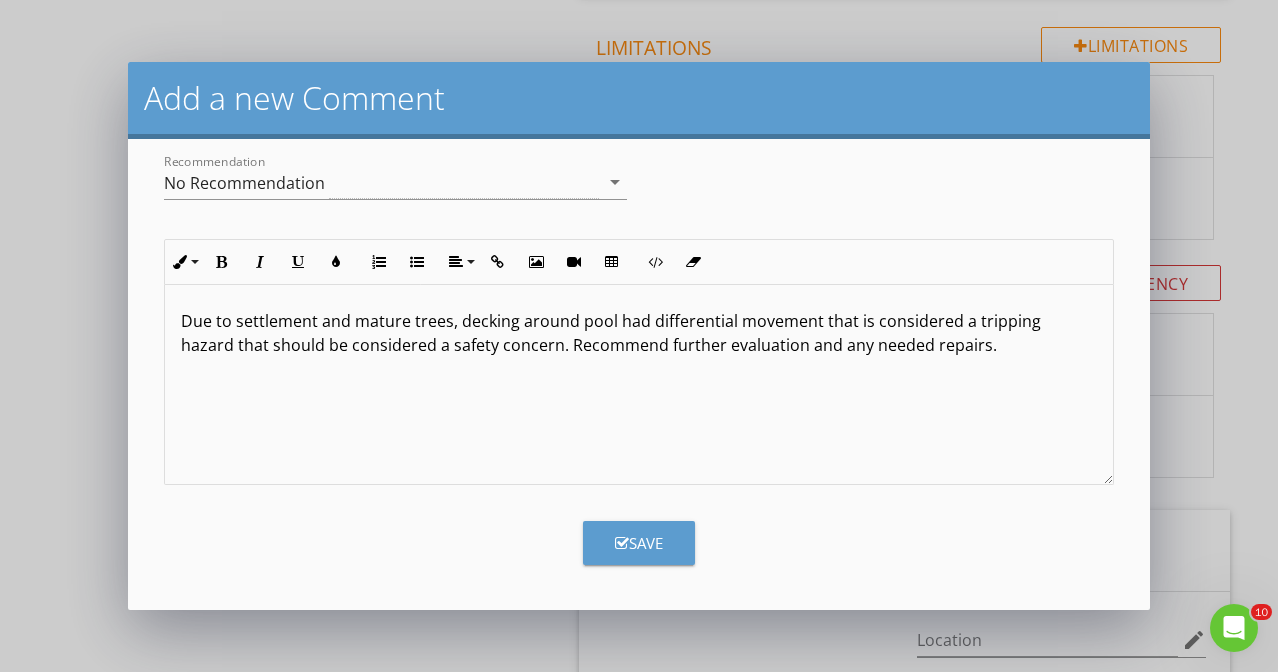 scroll, scrollTop: 170, scrollLeft: 0, axis: vertical 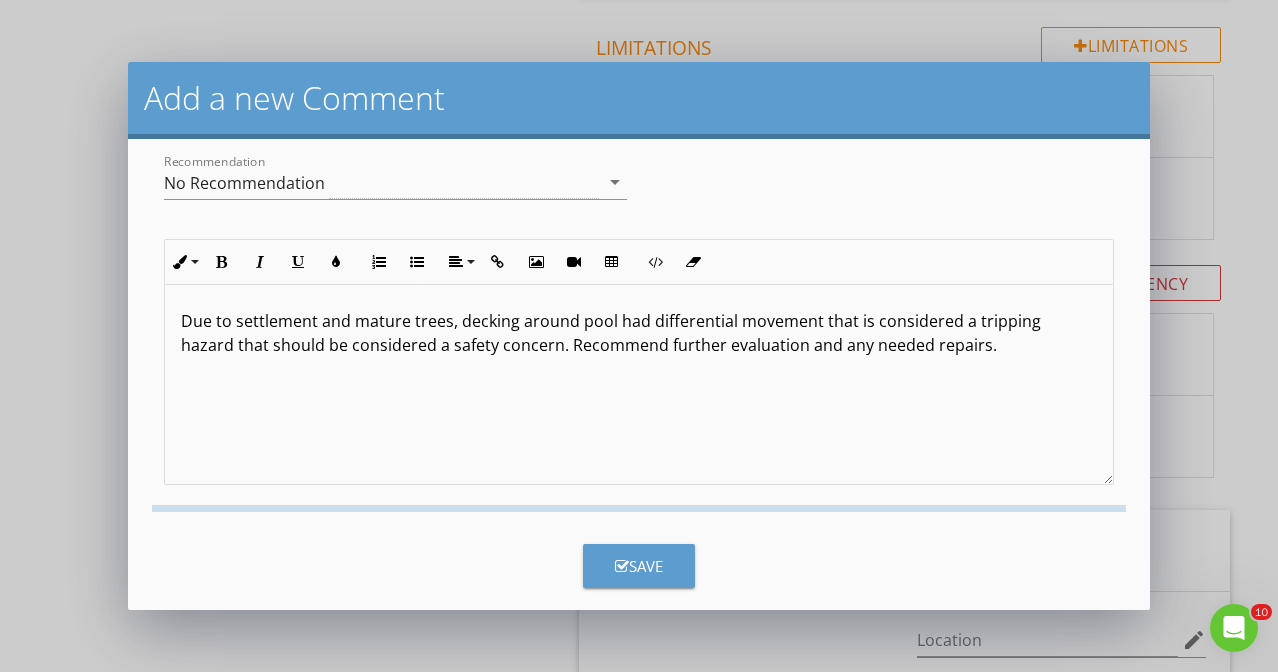 checkbox on "false" 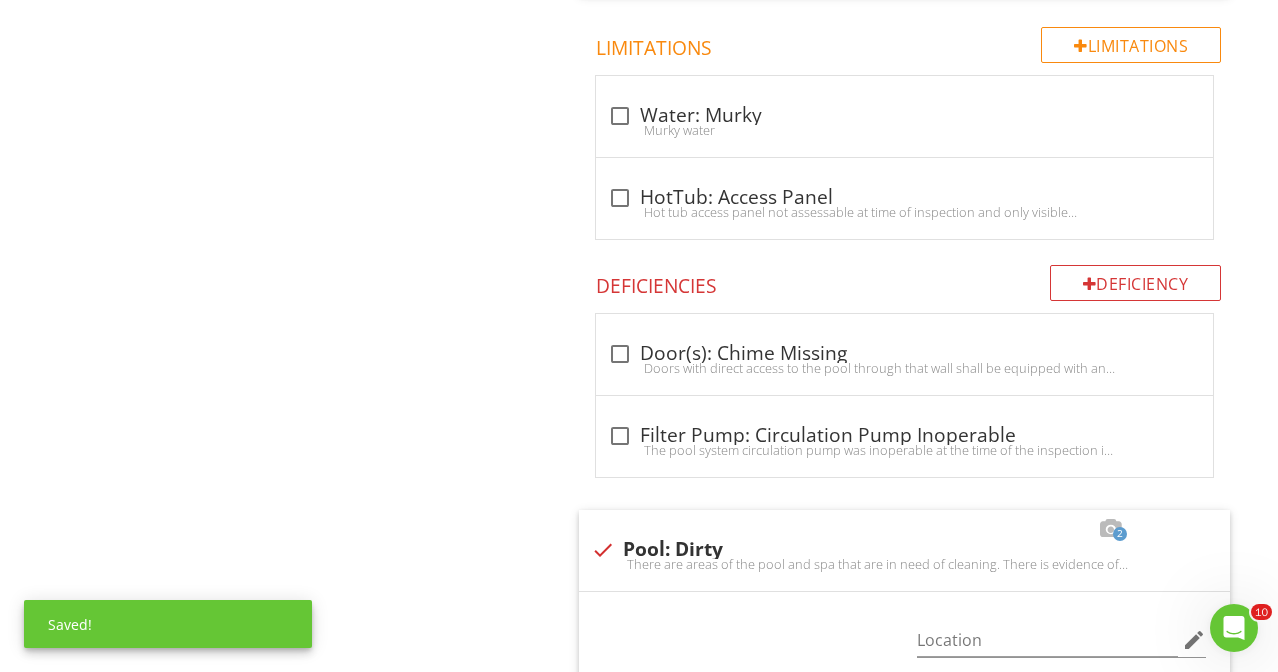 scroll, scrollTop: 0, scrollLeft: 0, axis: both 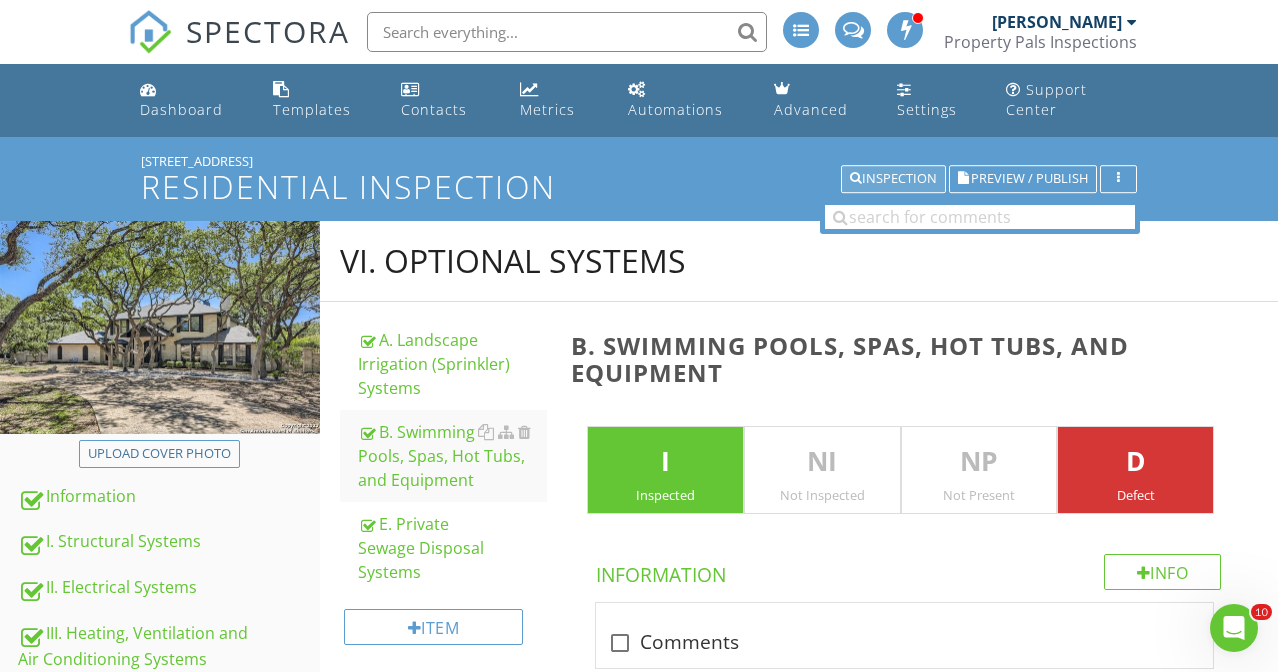 click on "Inspection" at bounding box center [893, 179] 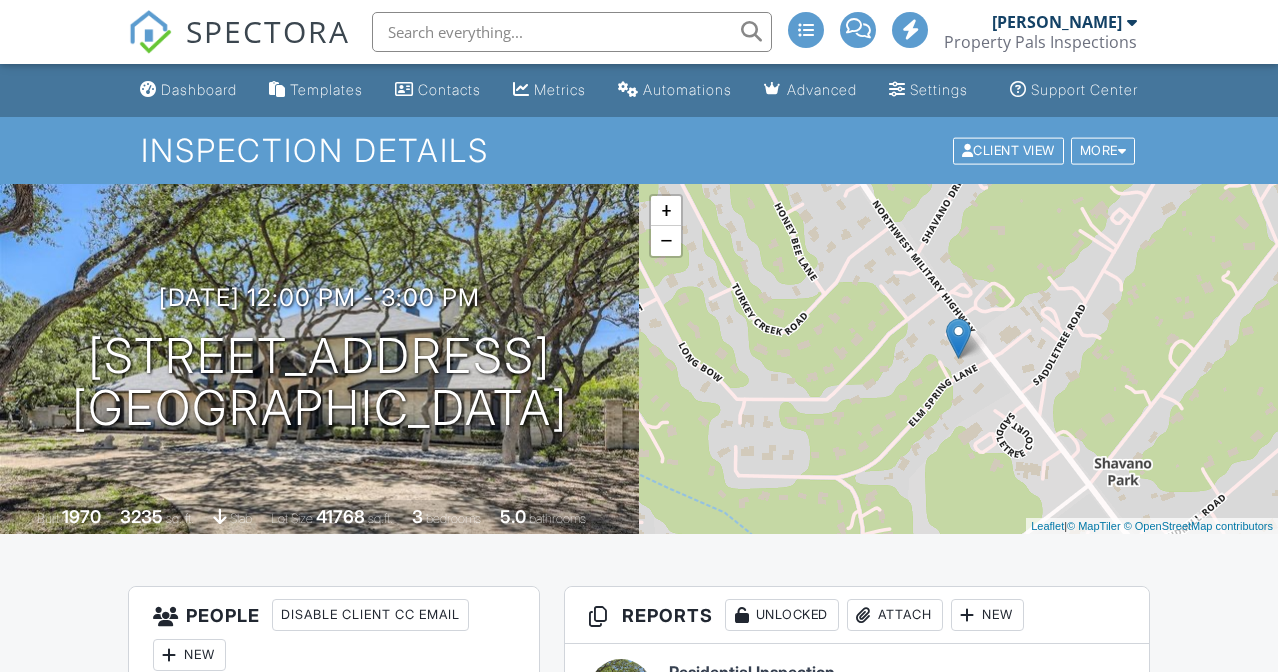 scroll, scrollTop: 456, scrollLeft: 0, axis: vertical 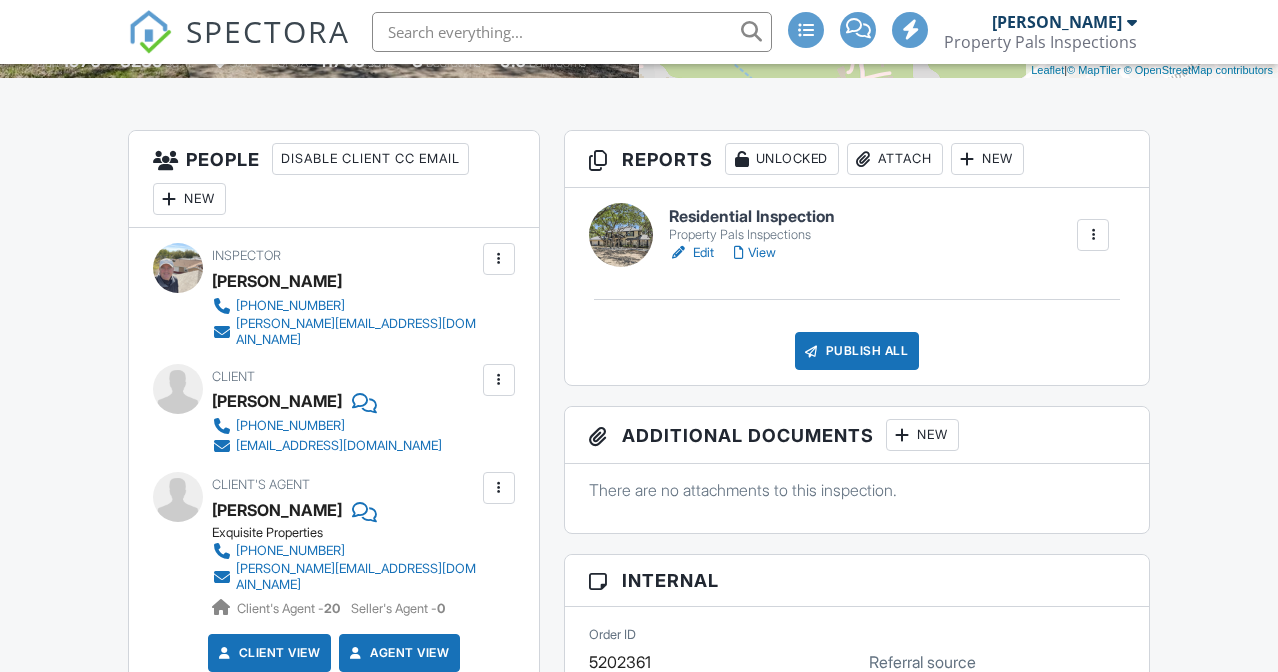click on "Publish All" at bounding box center [857, 351] 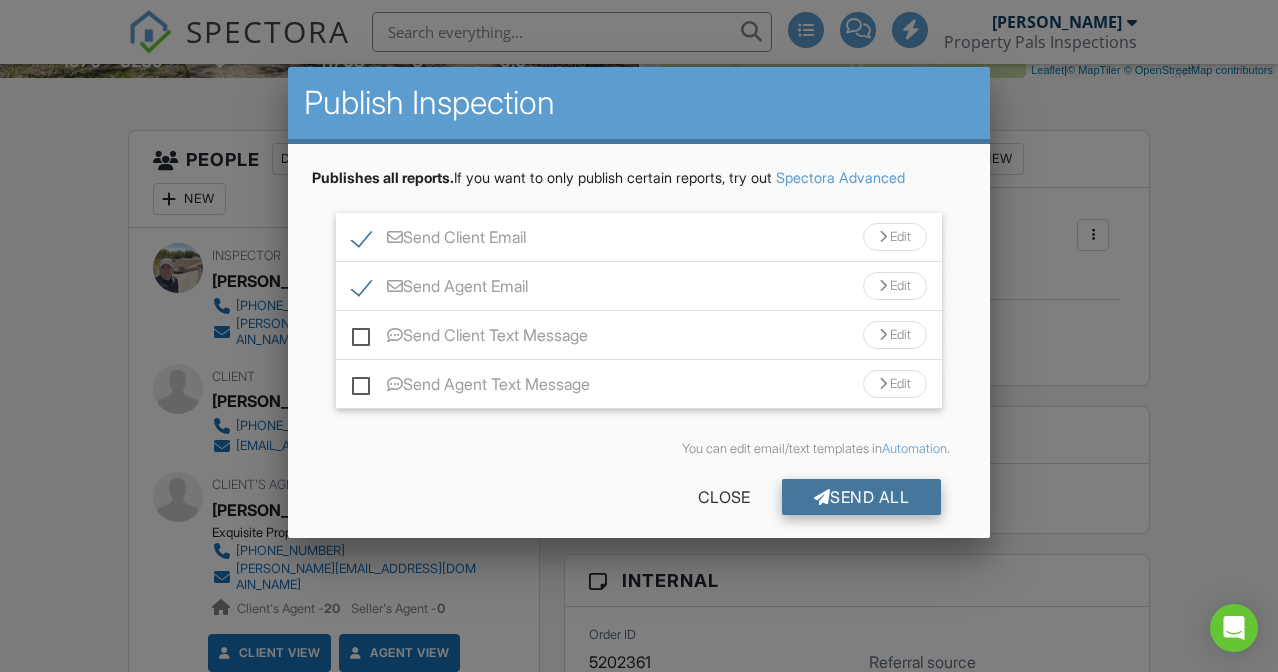 click on "Send All" at bounding box center (862, 497) 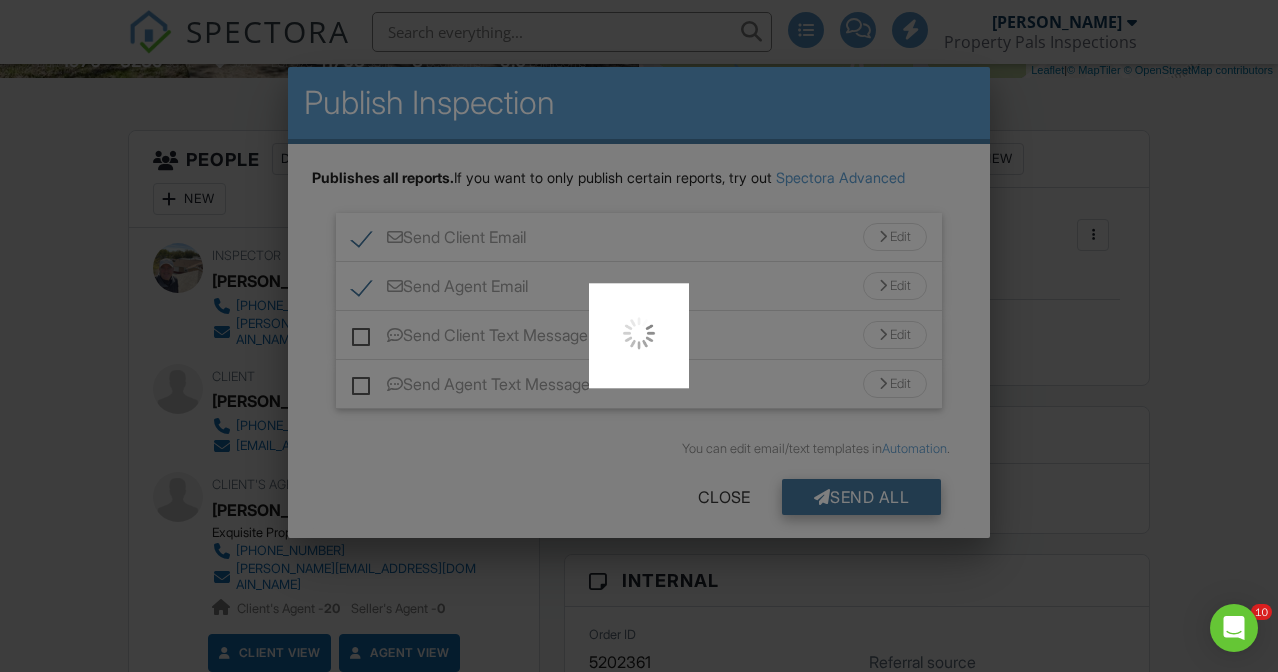 scroll, scrollTop: 456, scrollLeft: 0, axis: vertical 